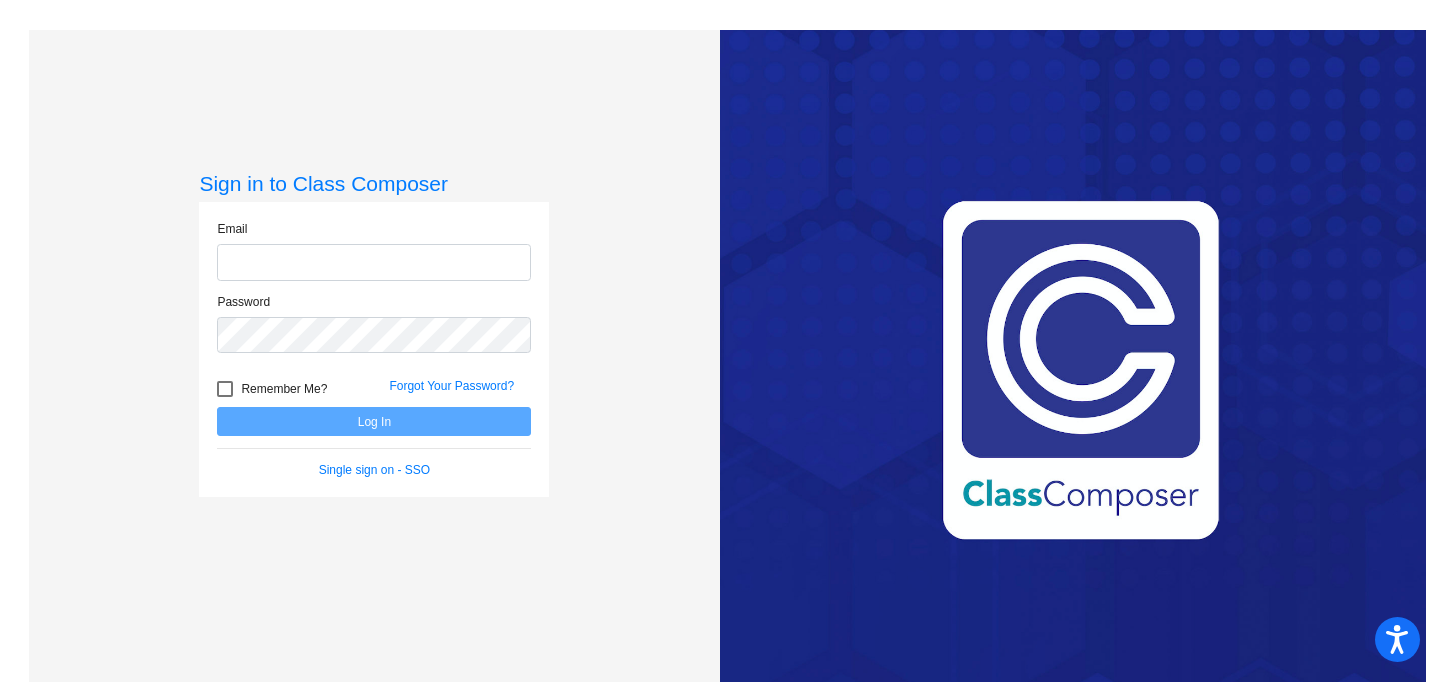 scroll, scrollTop: 0, scrollLeft: 0, axis: both 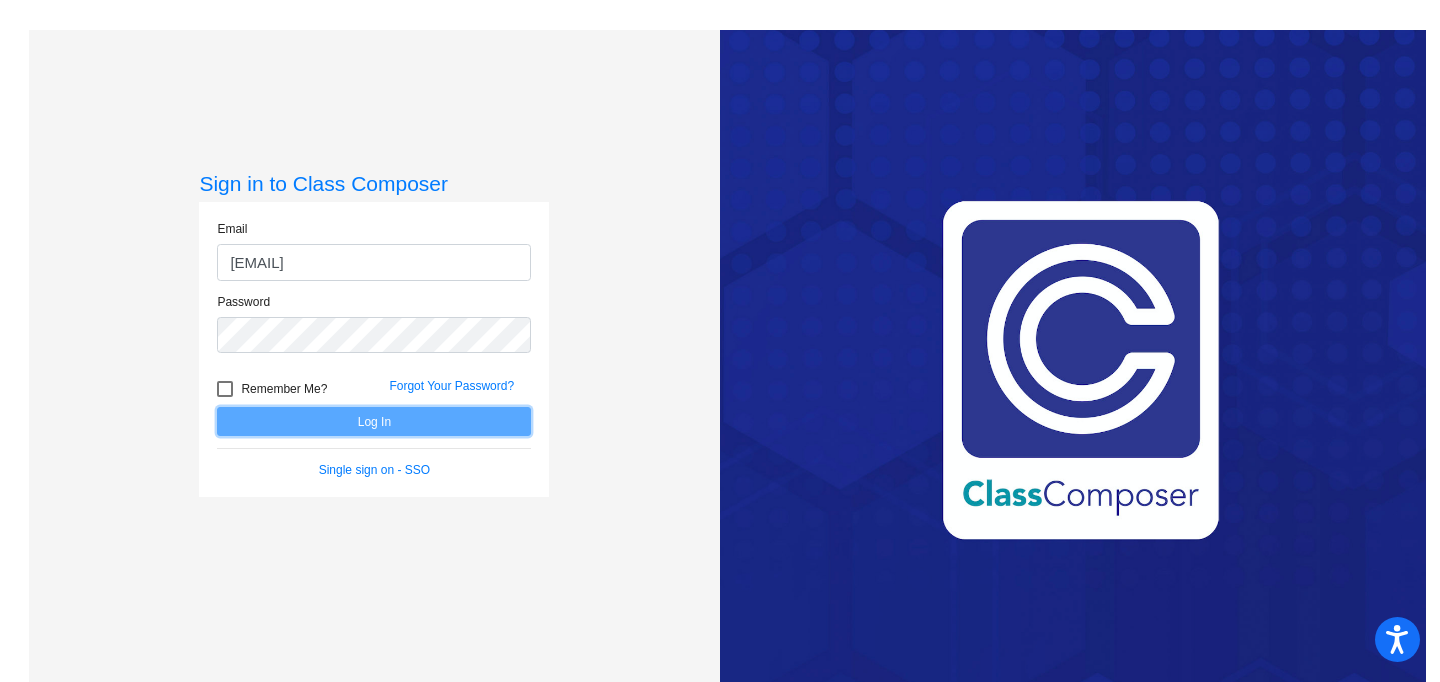click on "Log In" 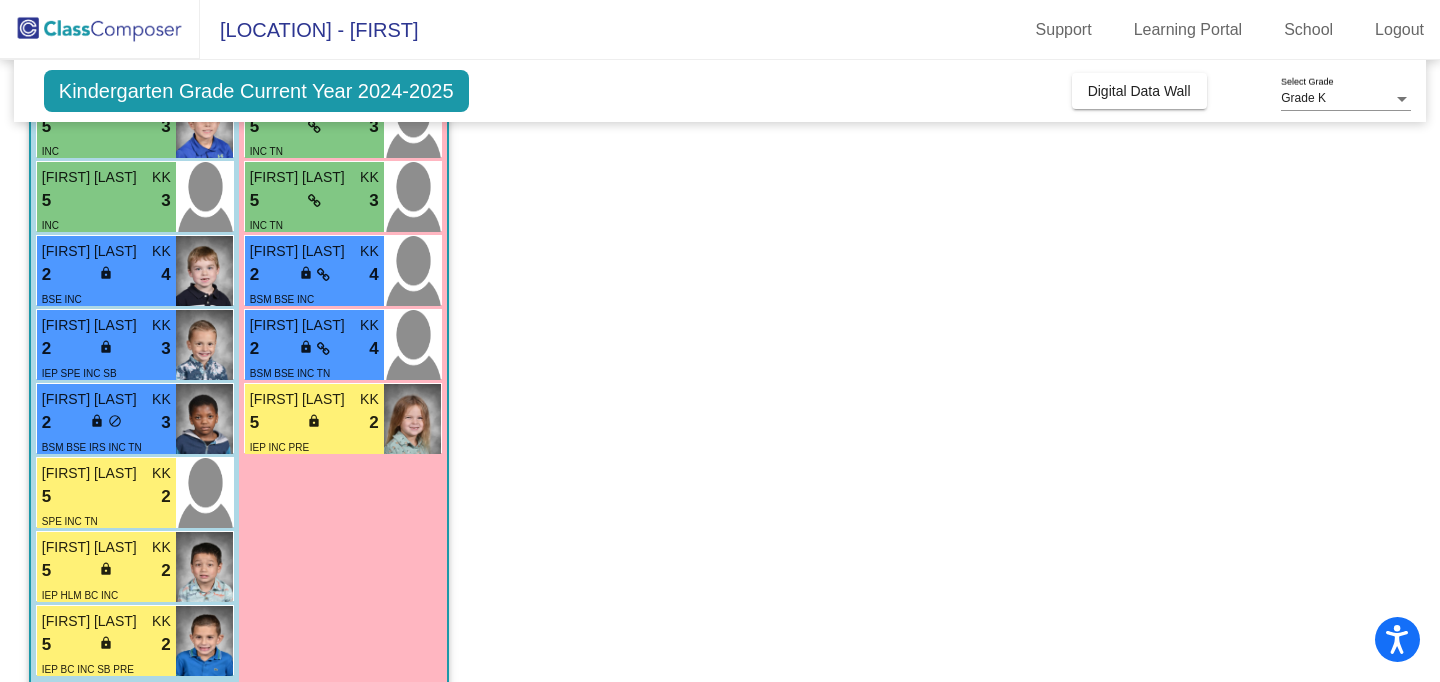 scroll, scrollTop: 511, scrollLeft: 0, axis: vertical 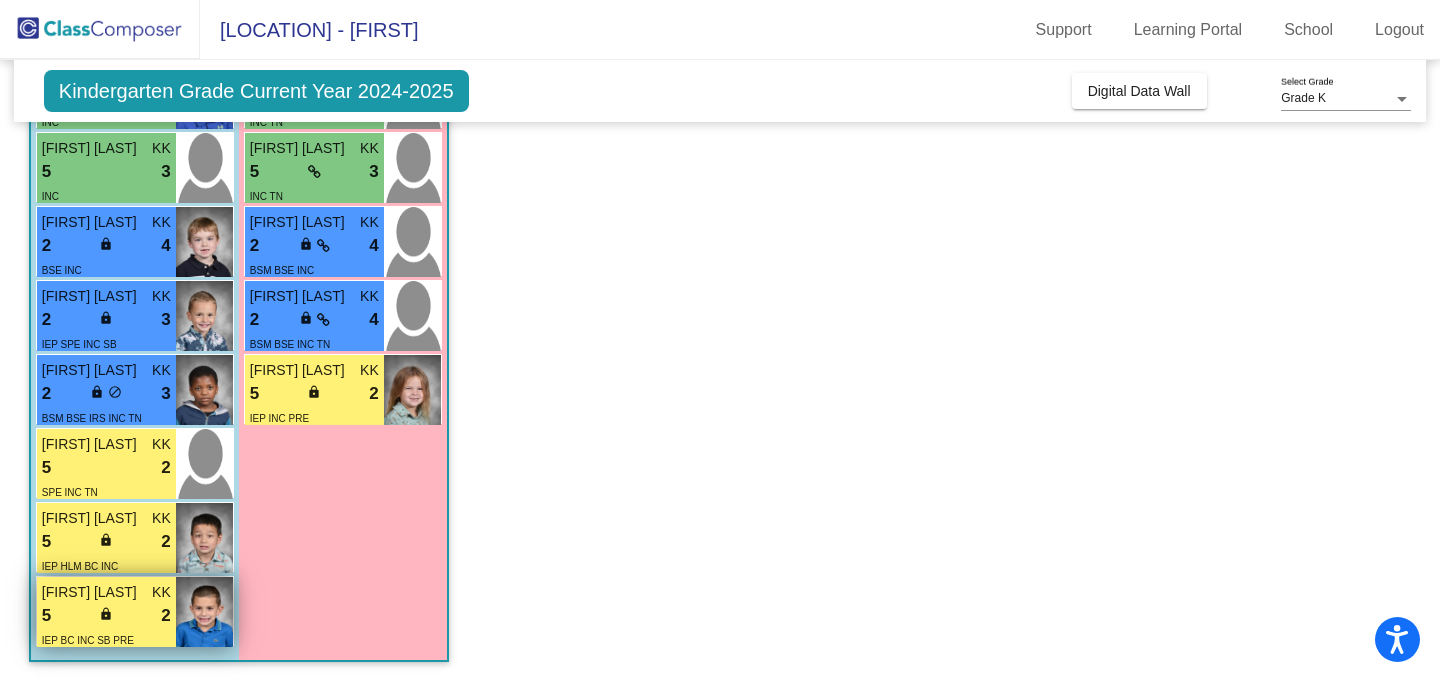 click on "5 lock do_not_disturb_alt 2" at bounding box center [106, 616] 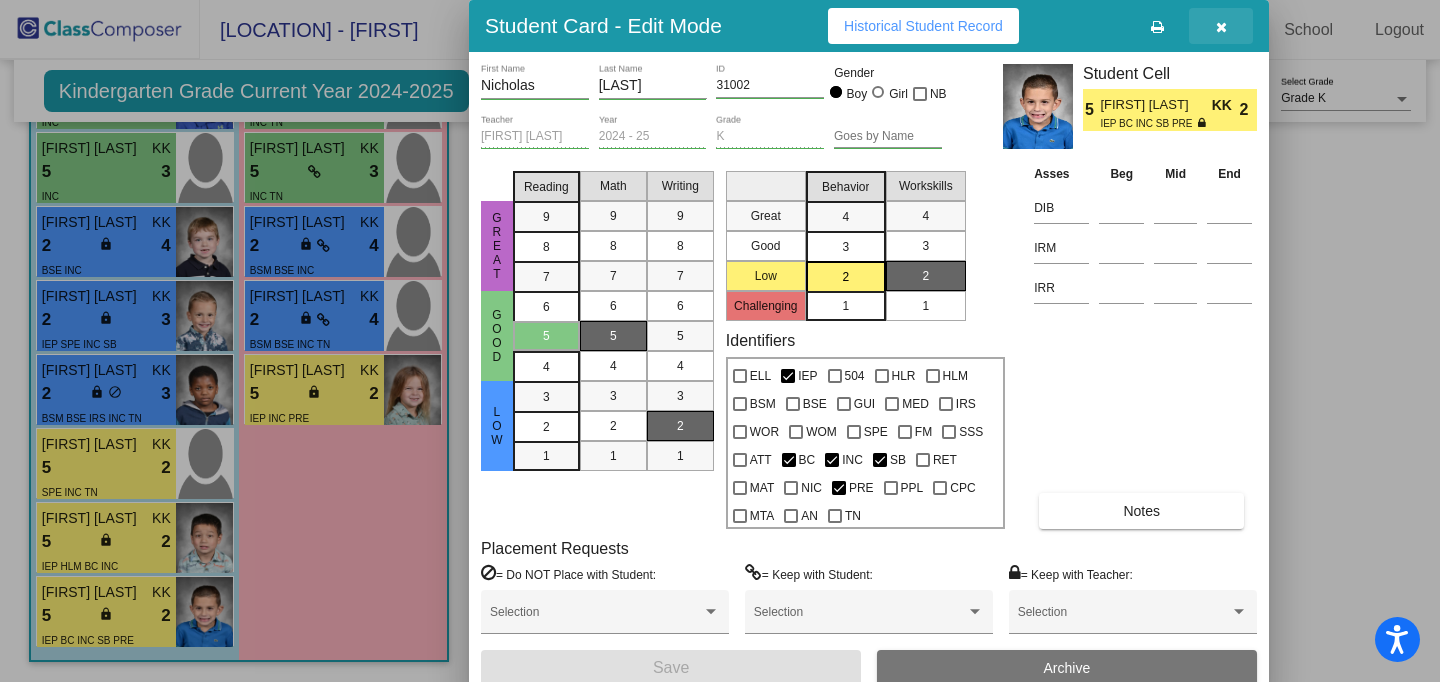 click at bounding box center [1221, 27] 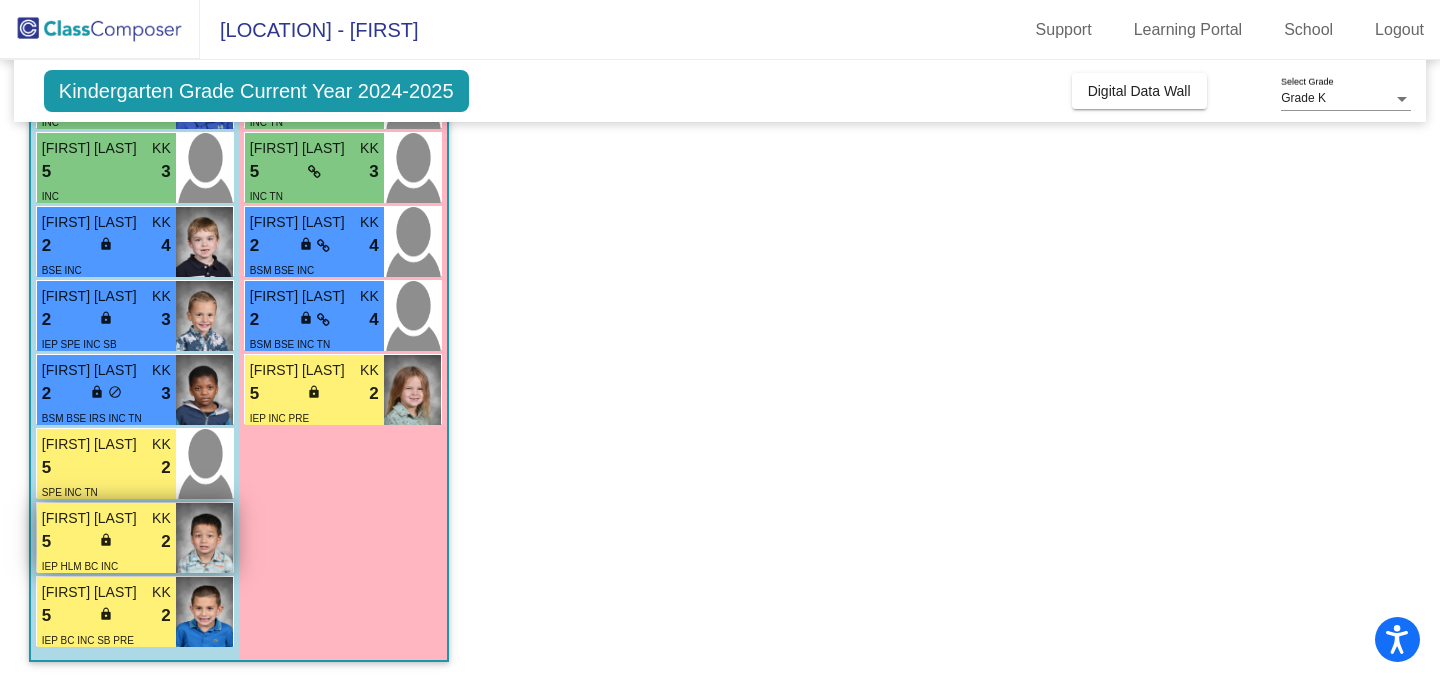 click on "5 lock do_not_disturb_alt 2" at bounding box center [106, 542] 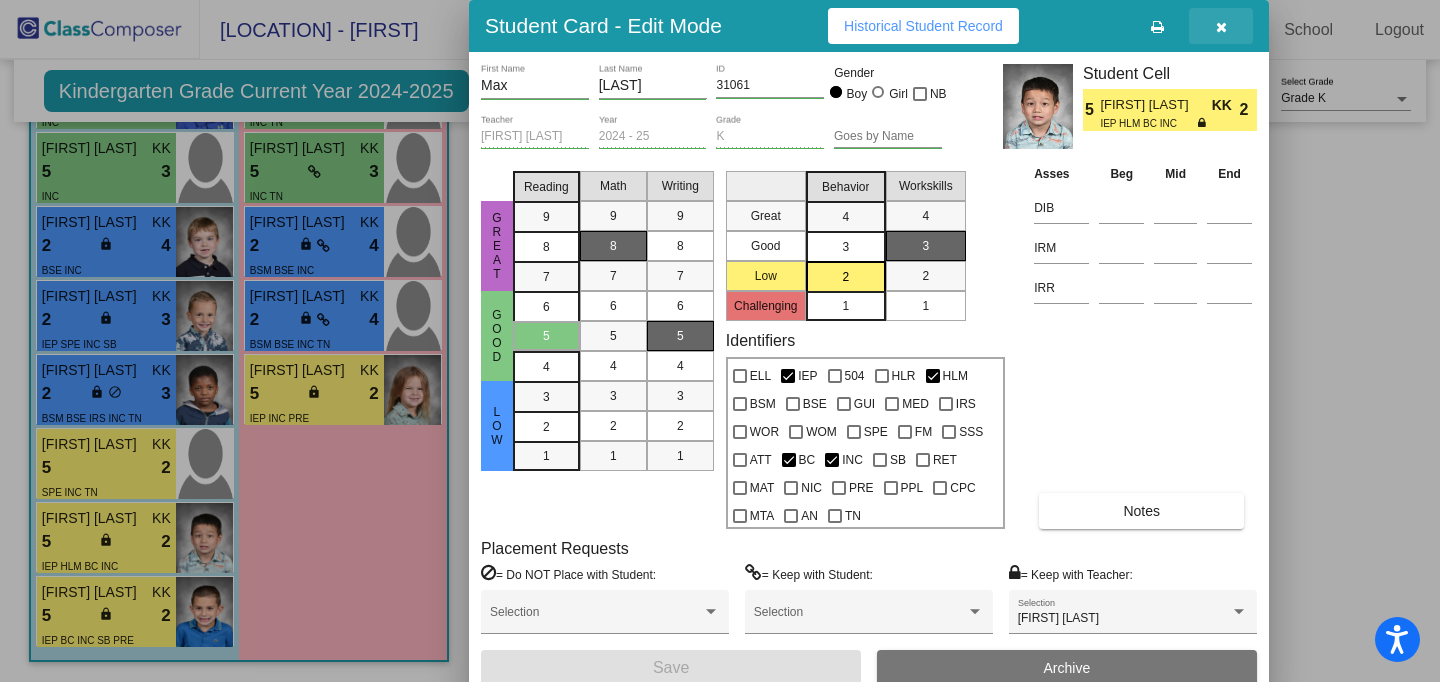 click at bounding box center (1221, 27) 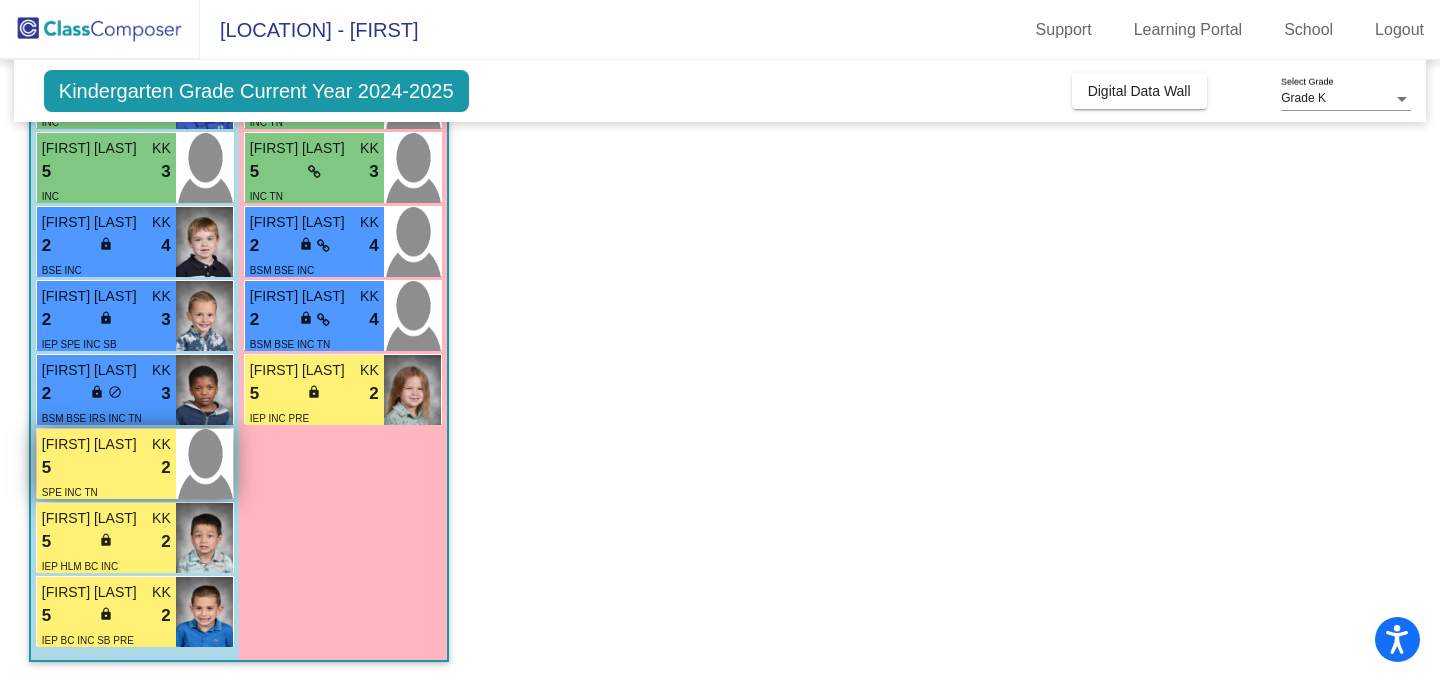 click on "5 lock do_not_disturb_alt 2" at bounding box center [106, 468] 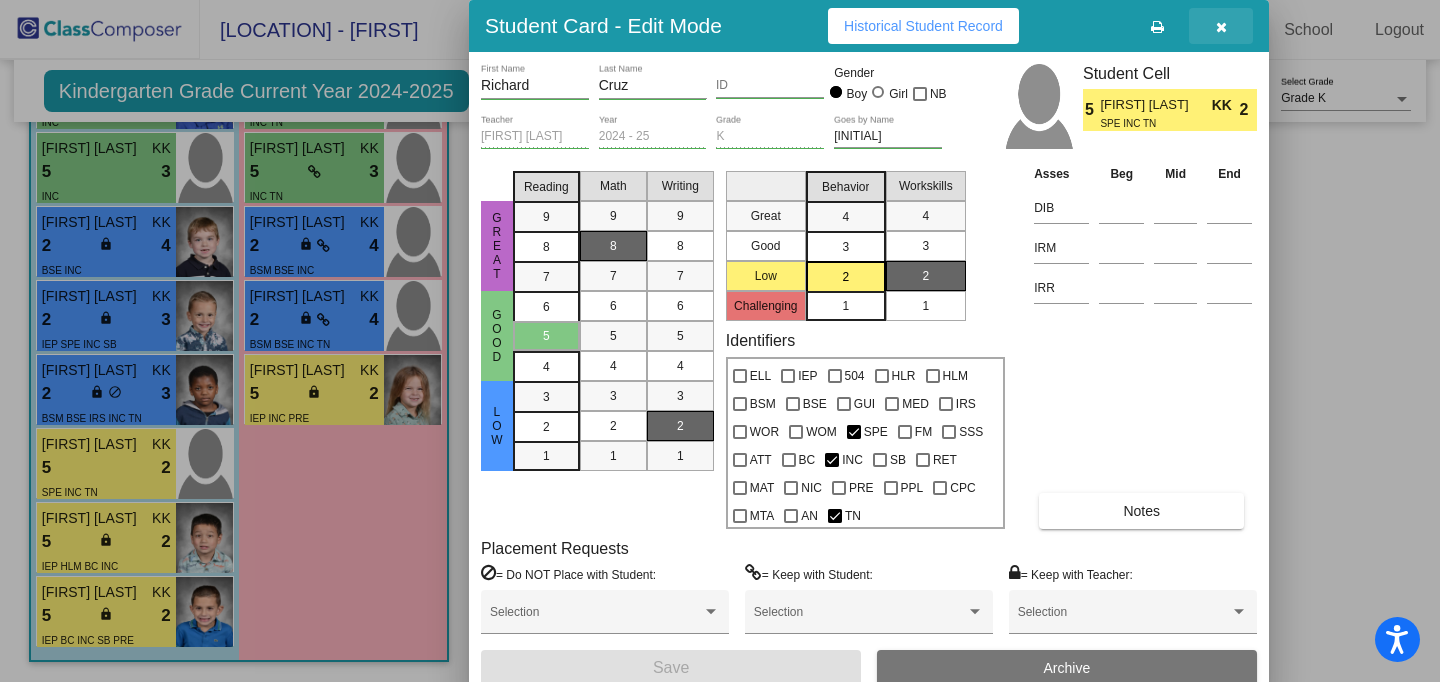 click at bounding box center [1221, 27] 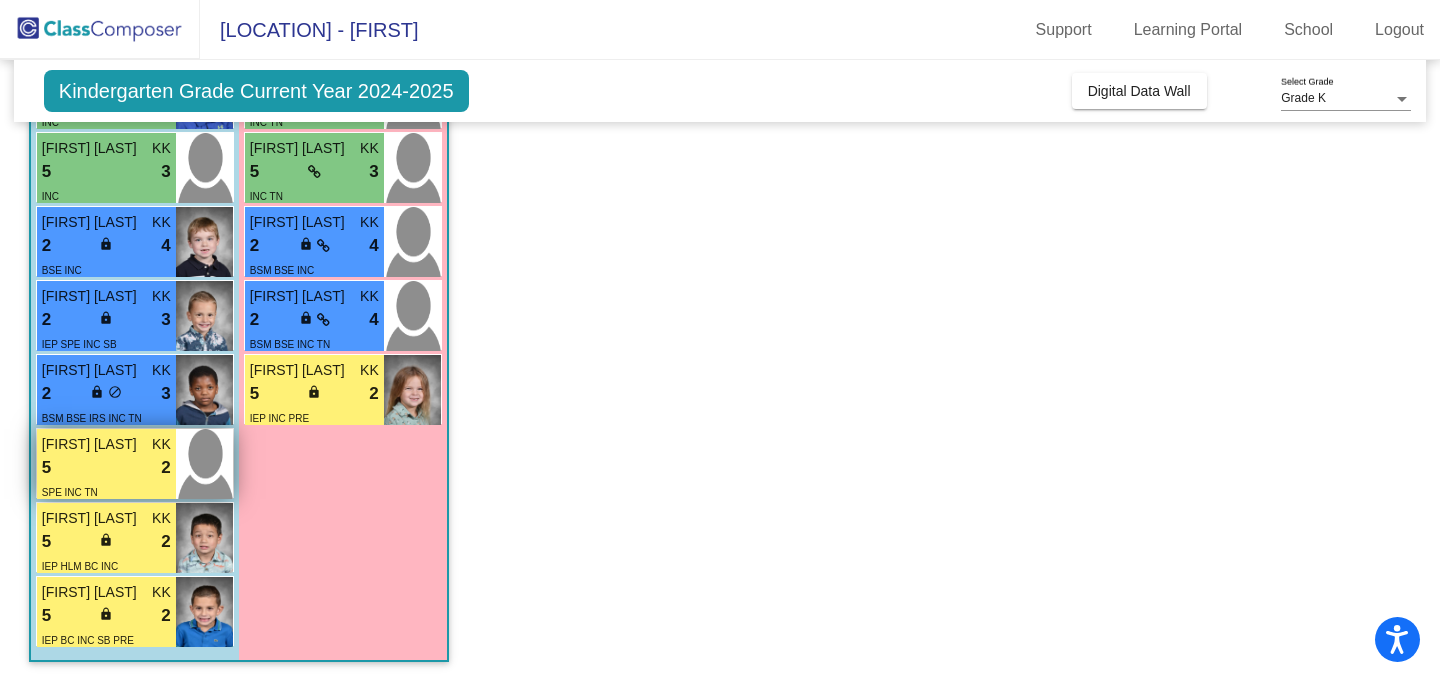 click on "5 lock do_not_disturb_alt 2" at bounding box center [106, 468] 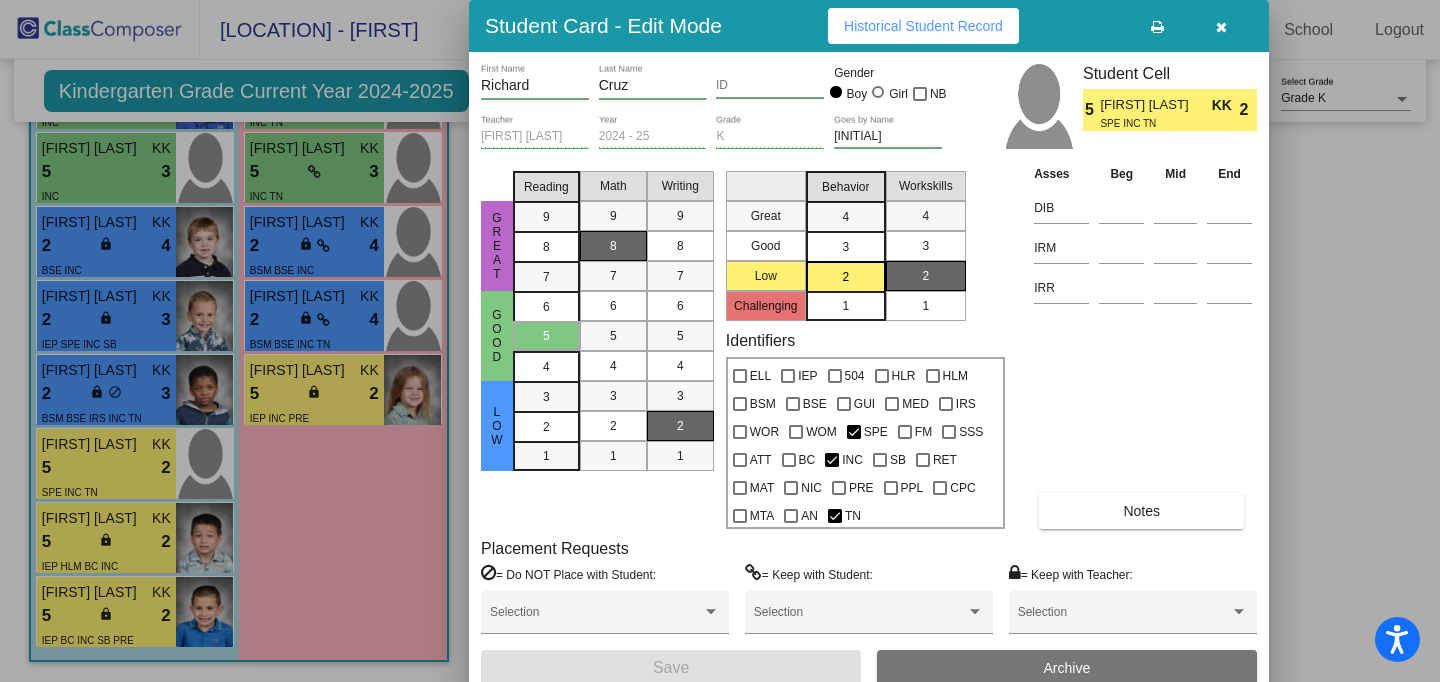 click on "Notes" at bounding box center (1141, 511) 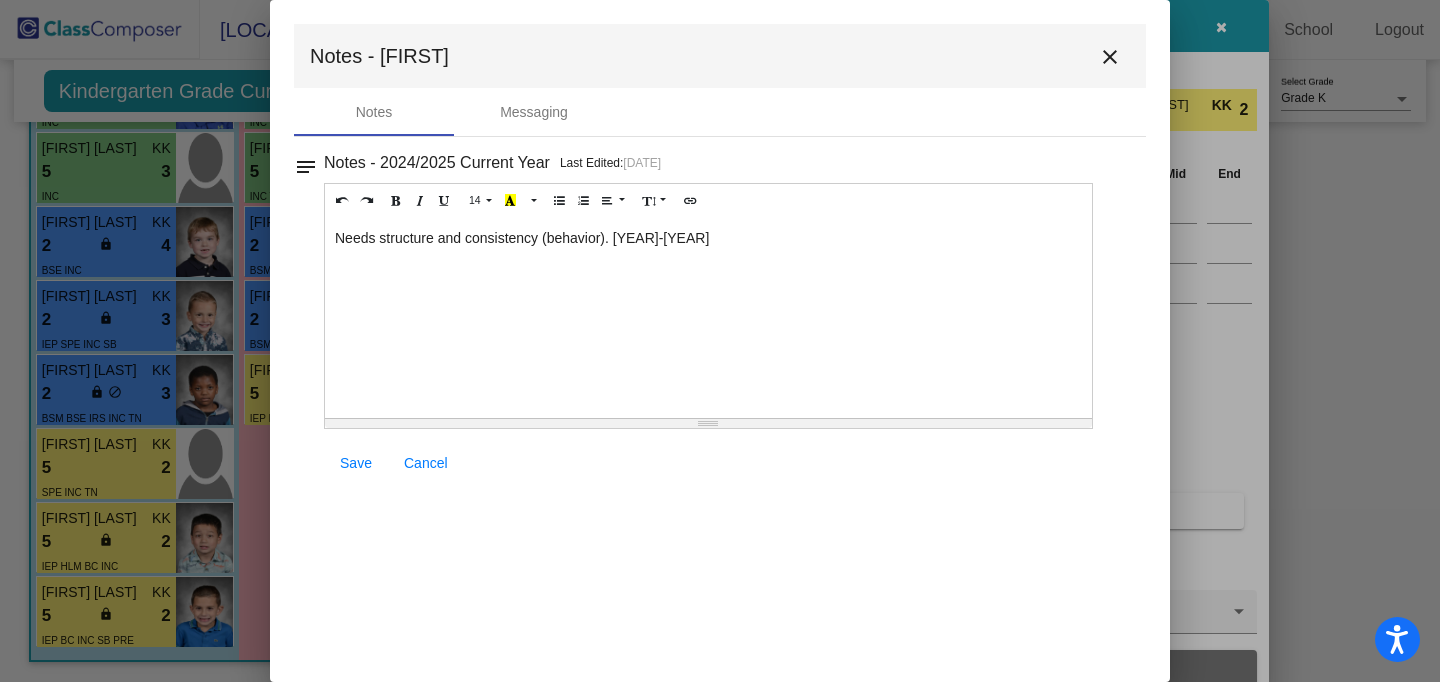 click on "close" at bounding box center (1110, 57) 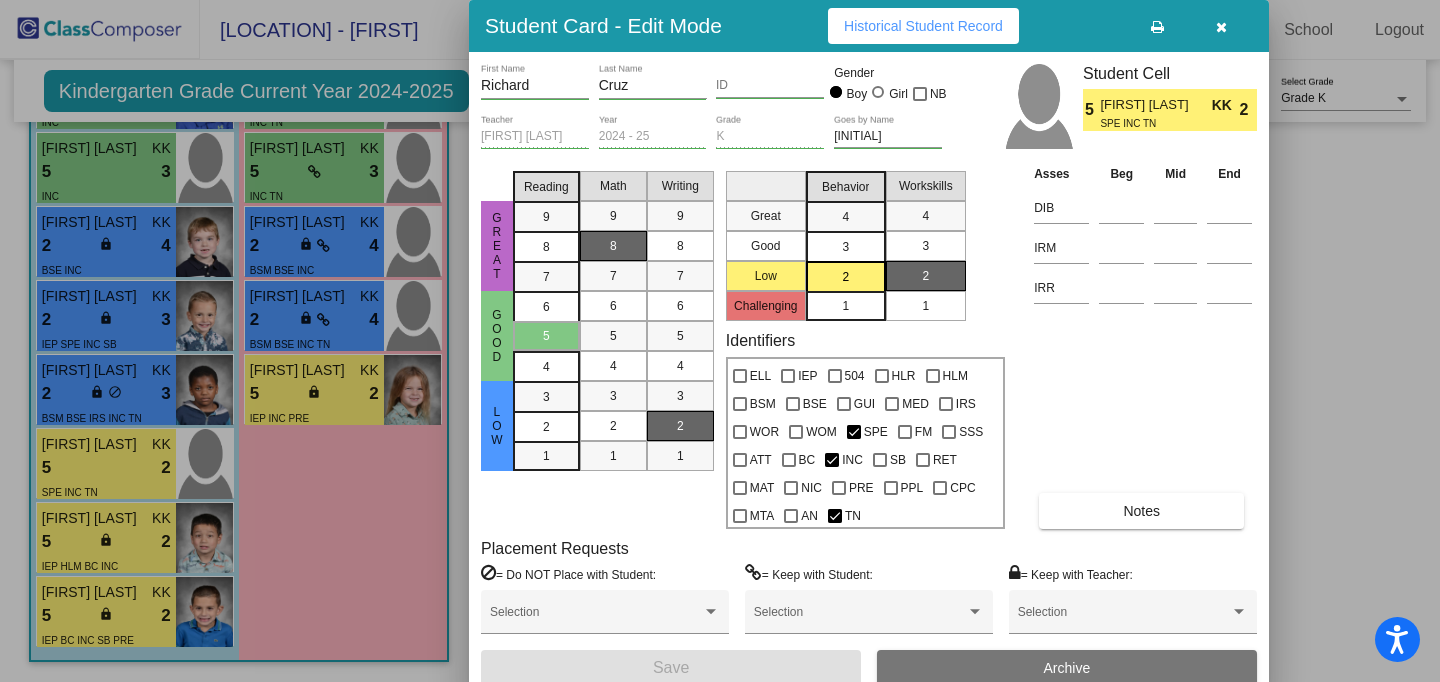 click at bounding box center (1221, 27) 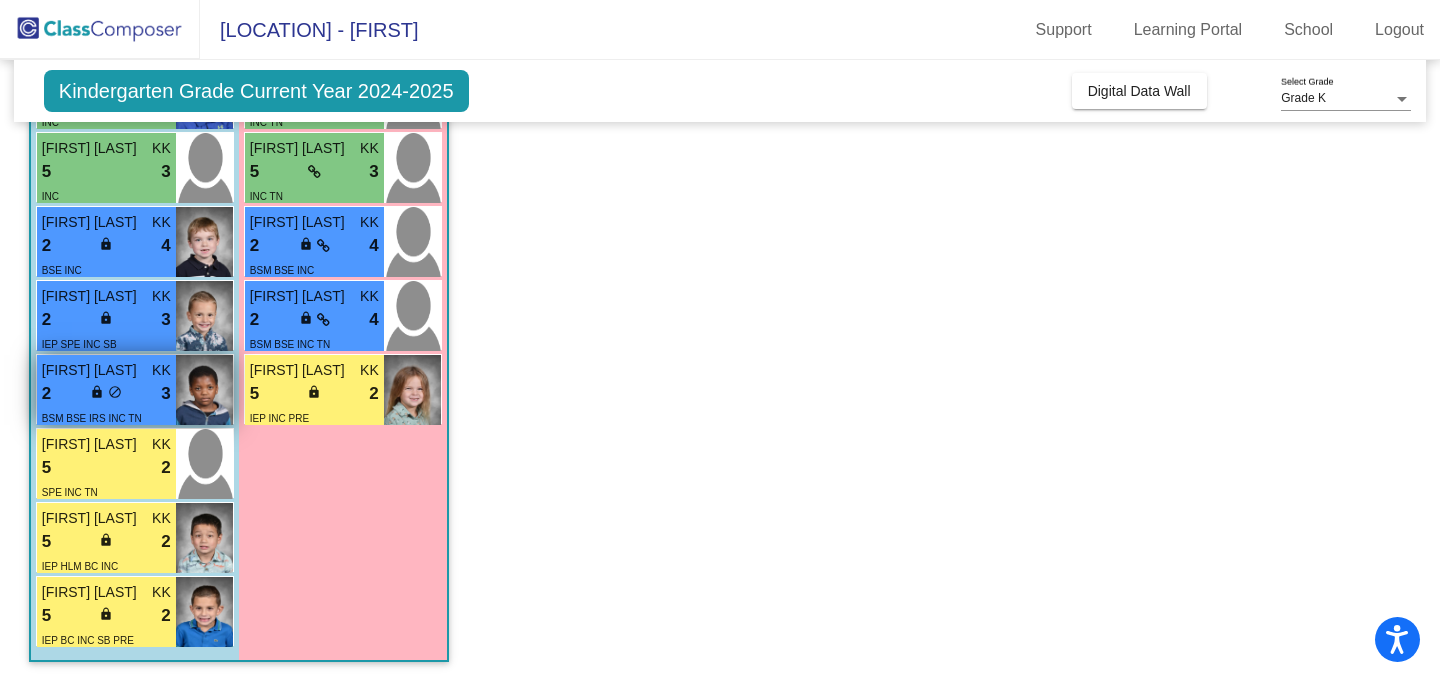click on "do_not_disturb_alt" at bounding box center [115, 392] 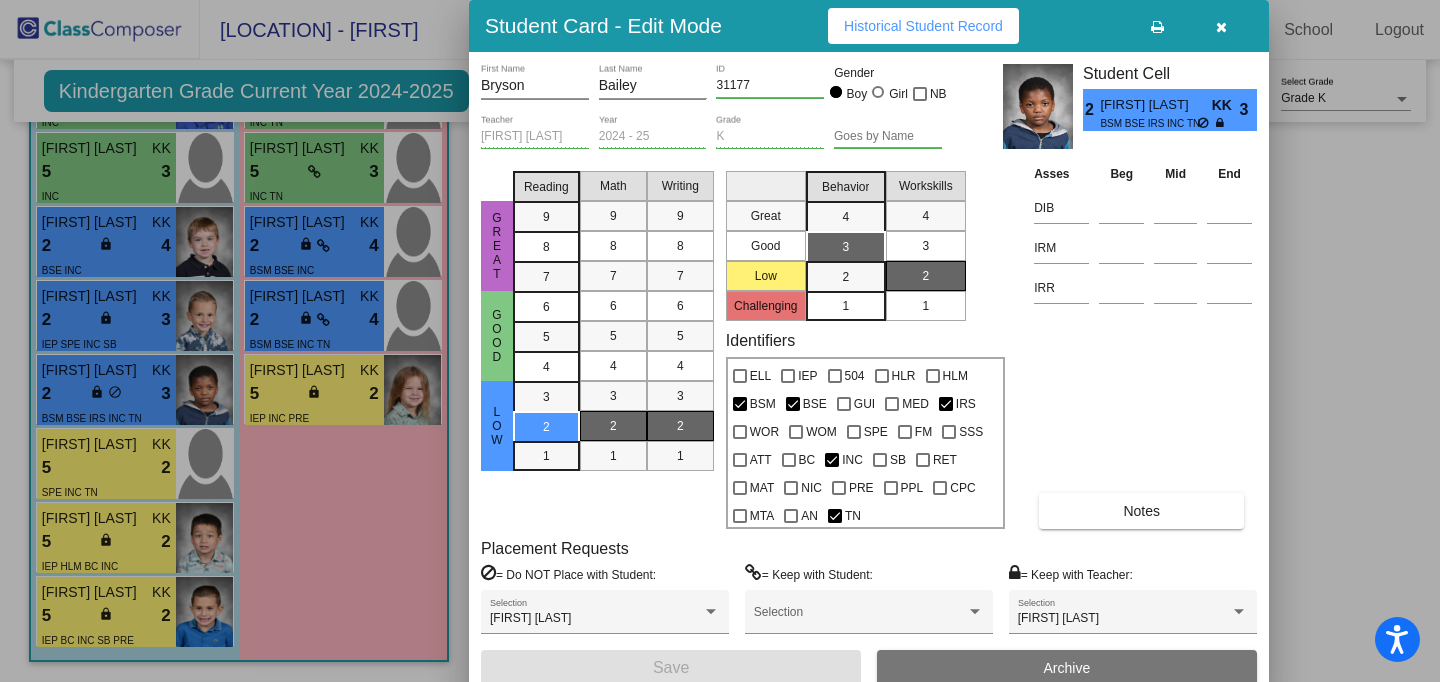 click on "Notes" at bounding box center [1141, 511] 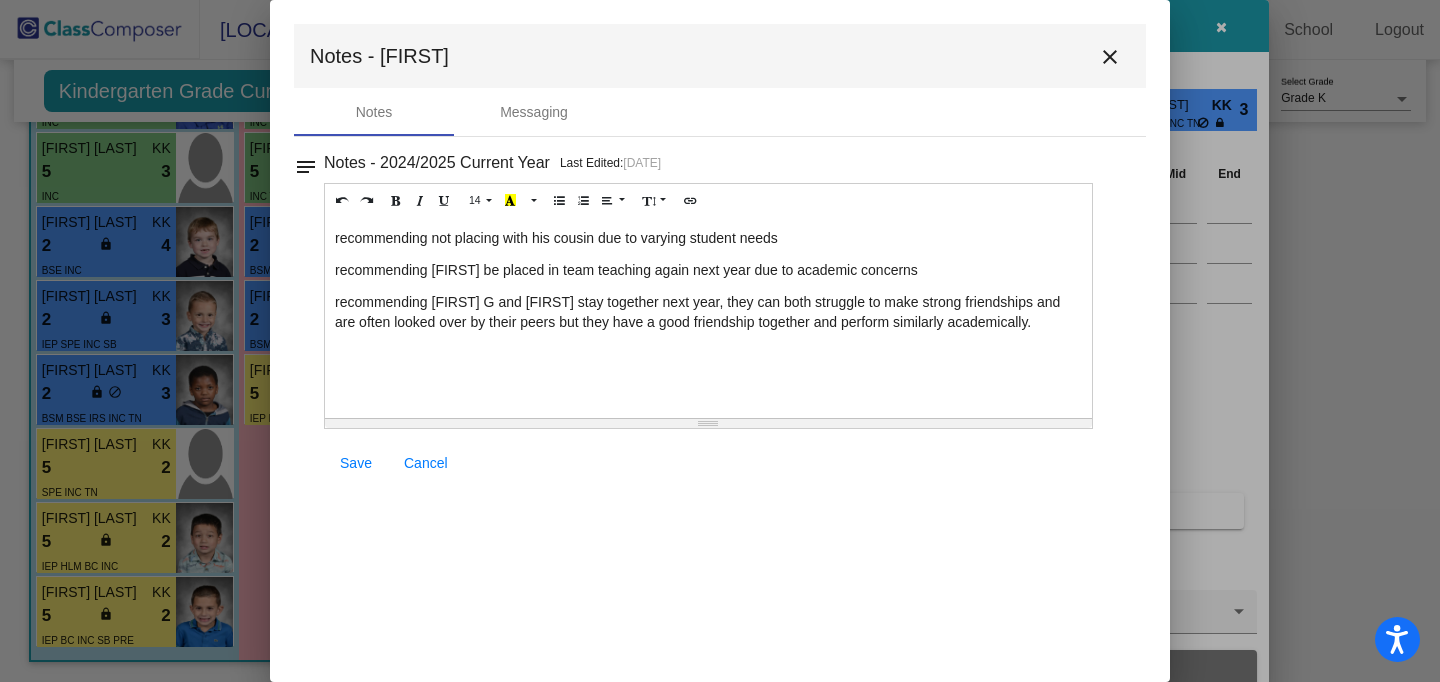 click on "recommending not placing with his cousin due to varying student needs" at bounding box center [708, 238] 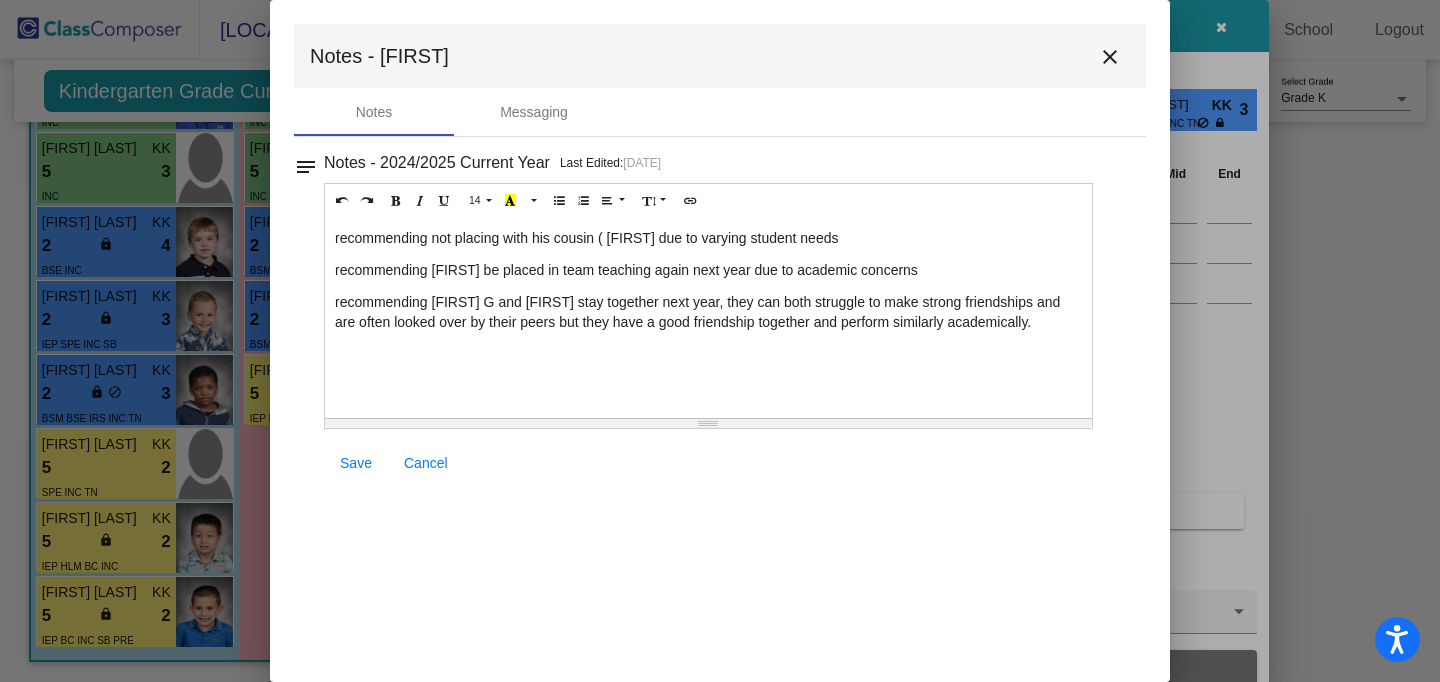 click on "recommending not placing with his cousin ( [FIRST] due to varying student needs" at bounding box center (708, 238) 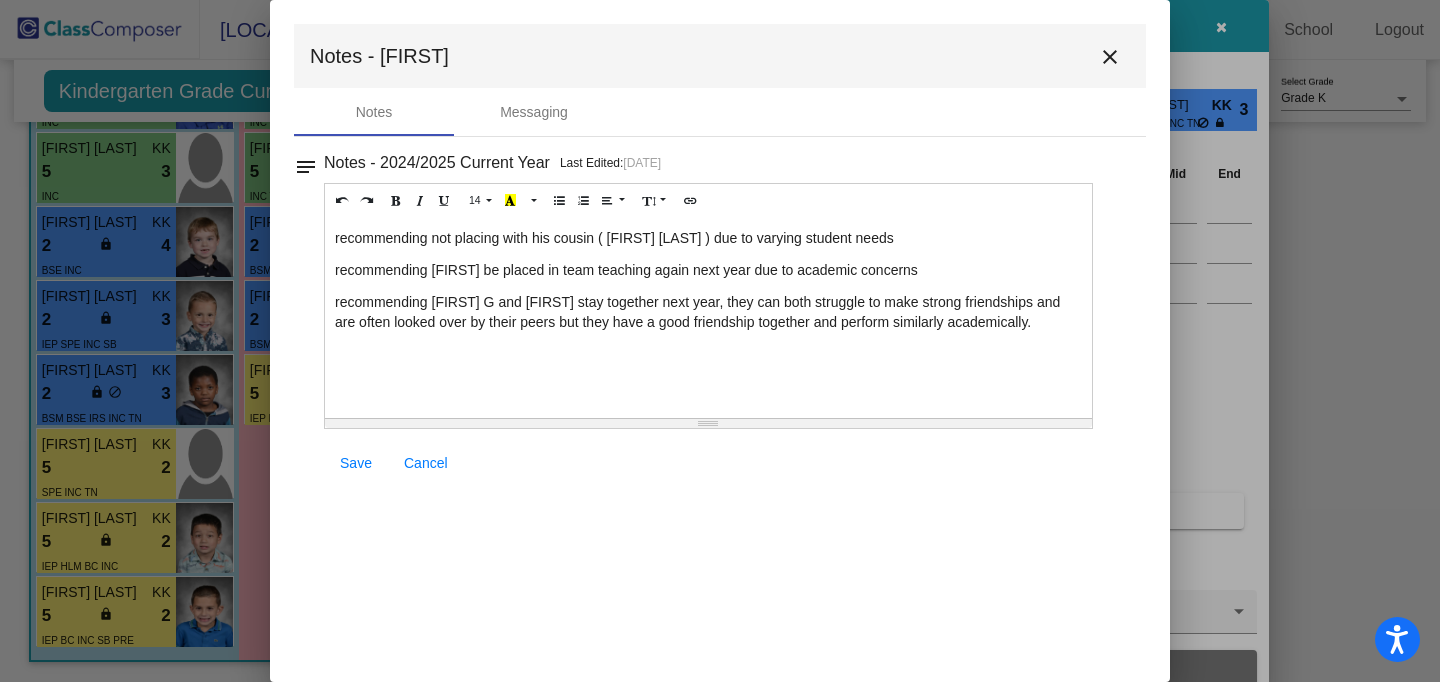 click on "recommending not placing with his cousin ( [FIRST] [LAST] ) due to varying student needs" at bounding box center (708, 238) 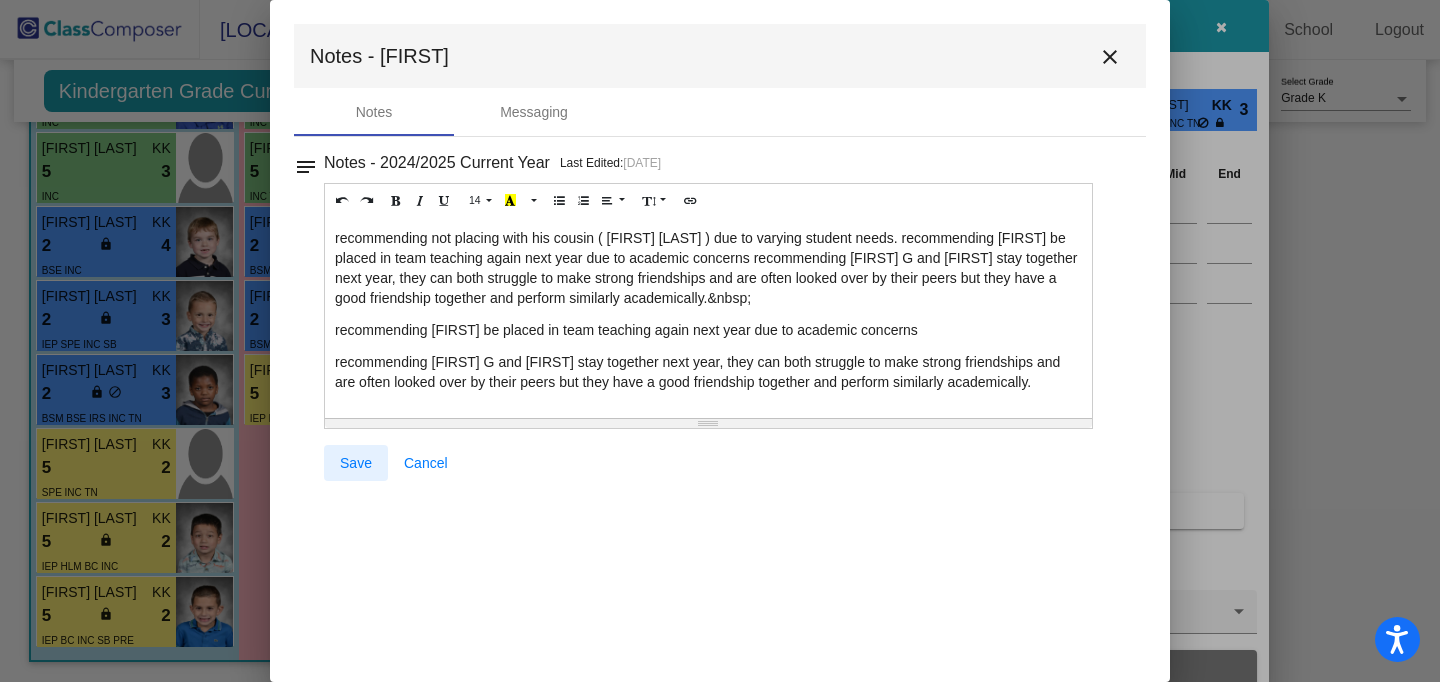 click on "Save" at bounding box center [356, 463] 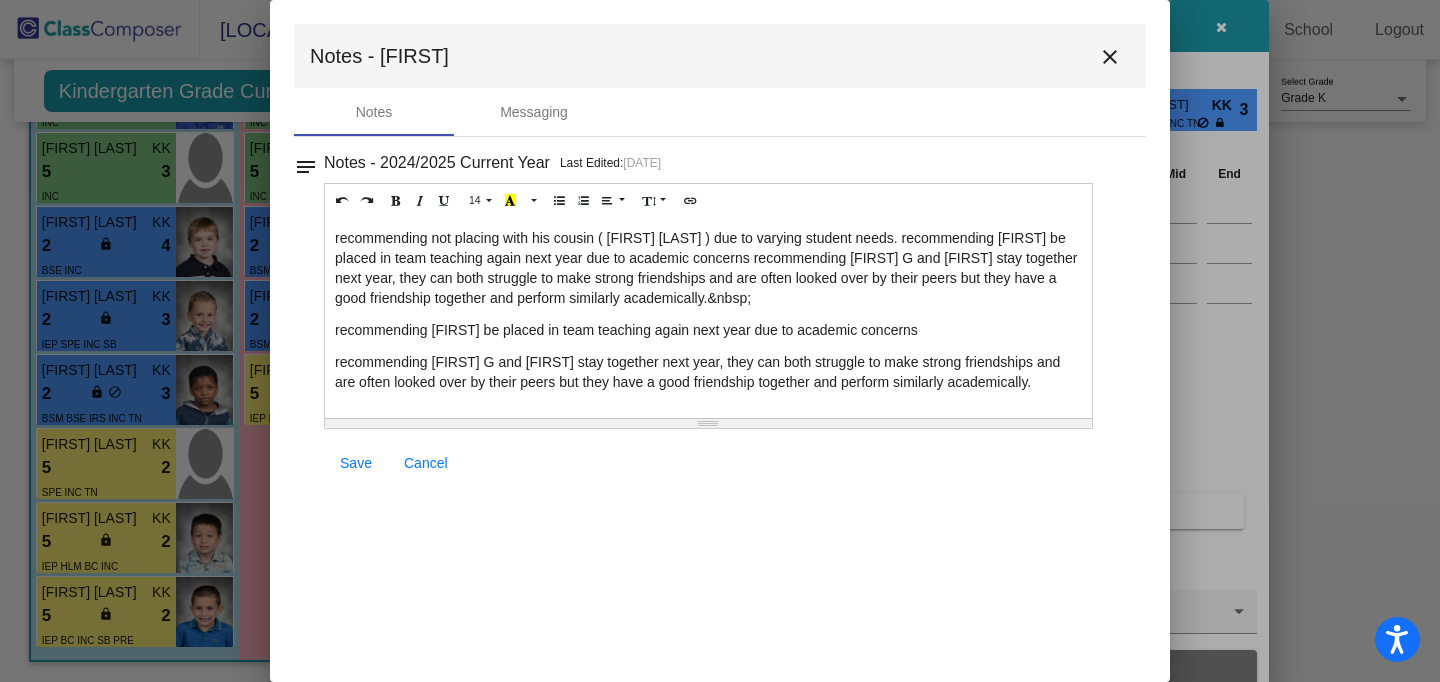 click on "close" at bounding box center [1110, 57] 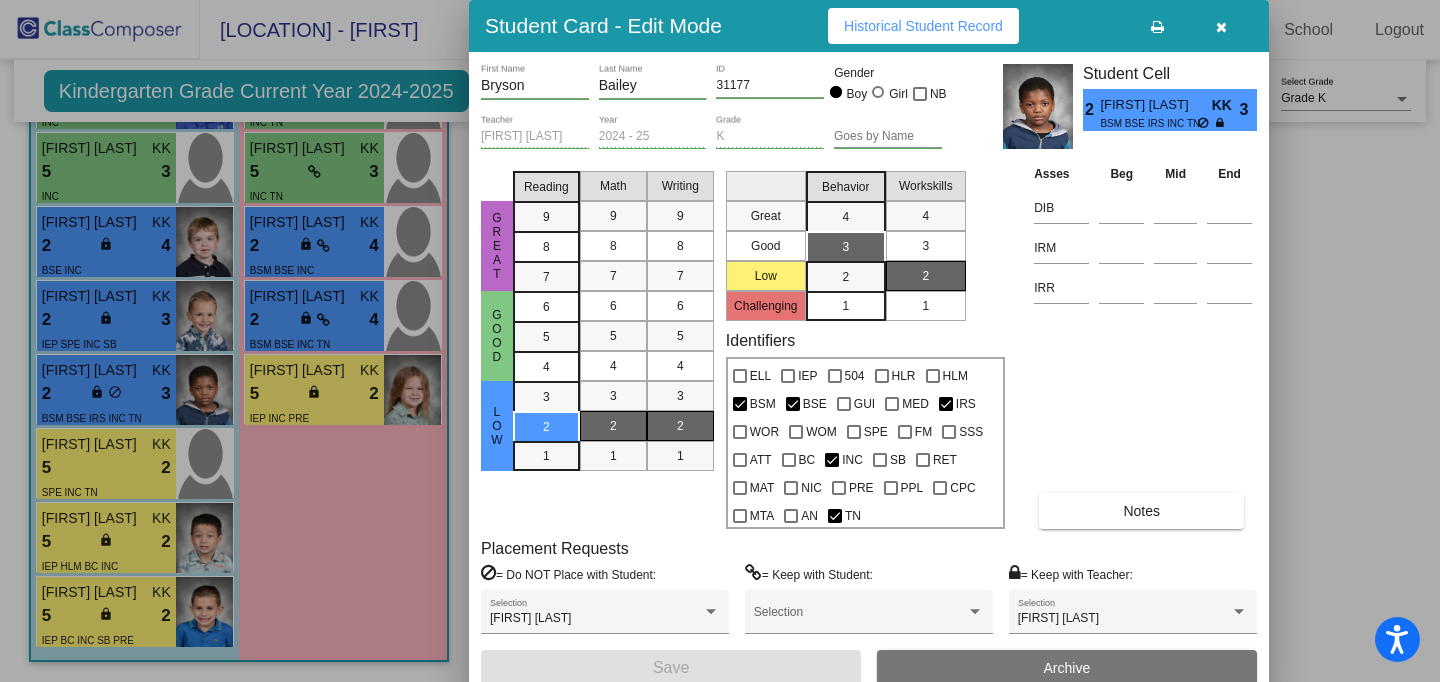 click at bounding box center [1221, 27] 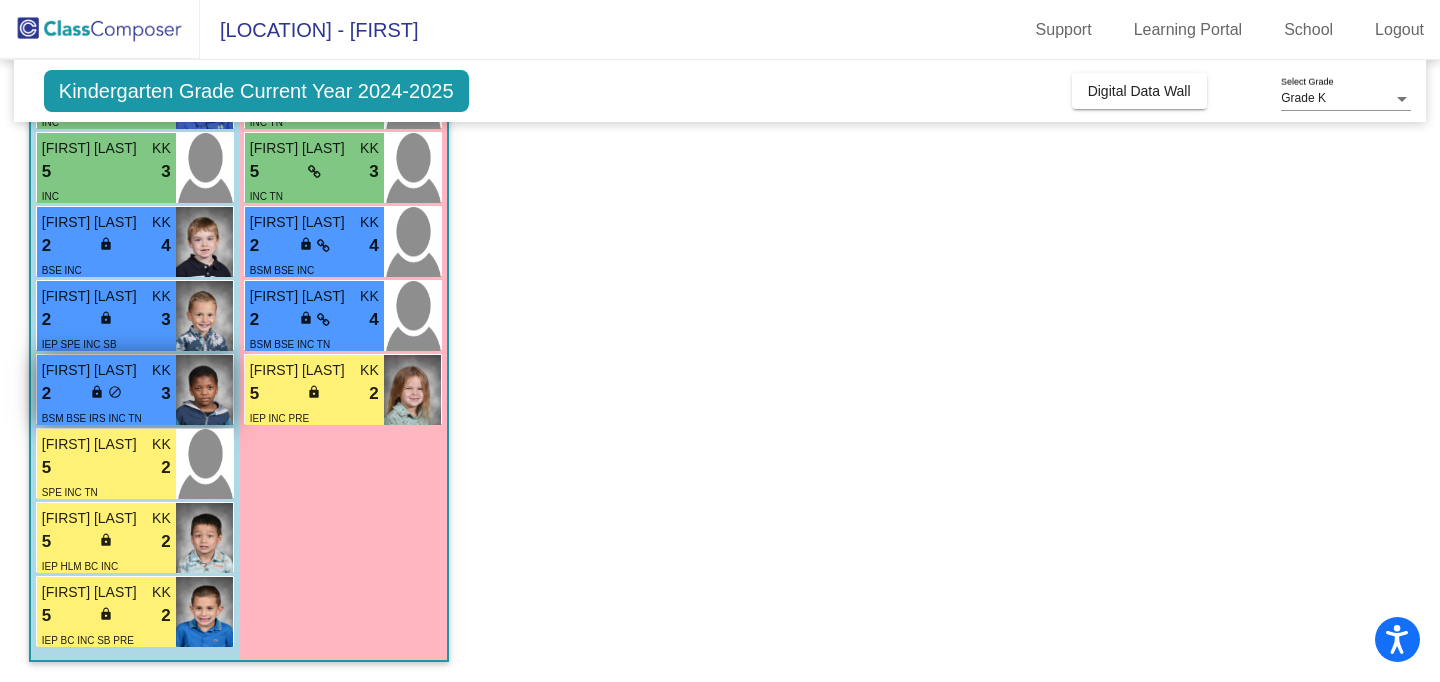 click on "2 lock do_not_disturb_alt 3" at bounding box center [106, 394] 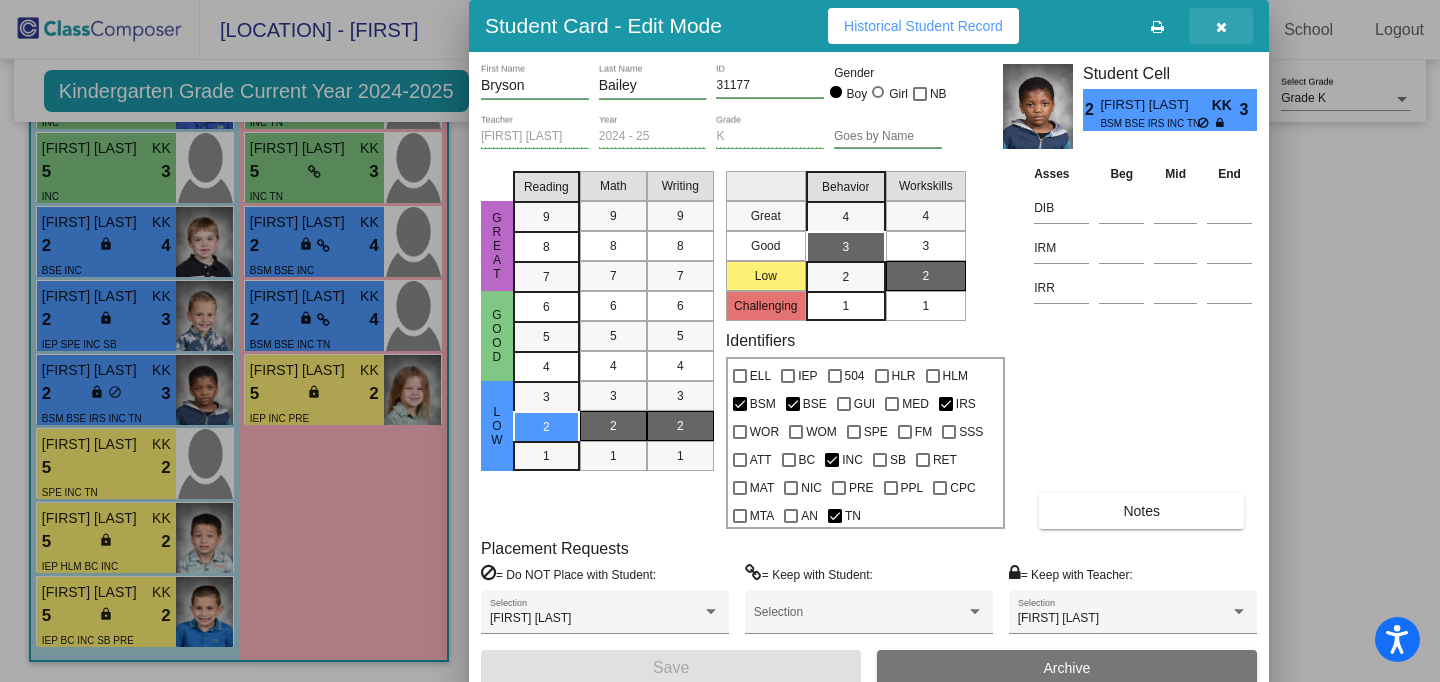 click at bounding box center (1221, 27) 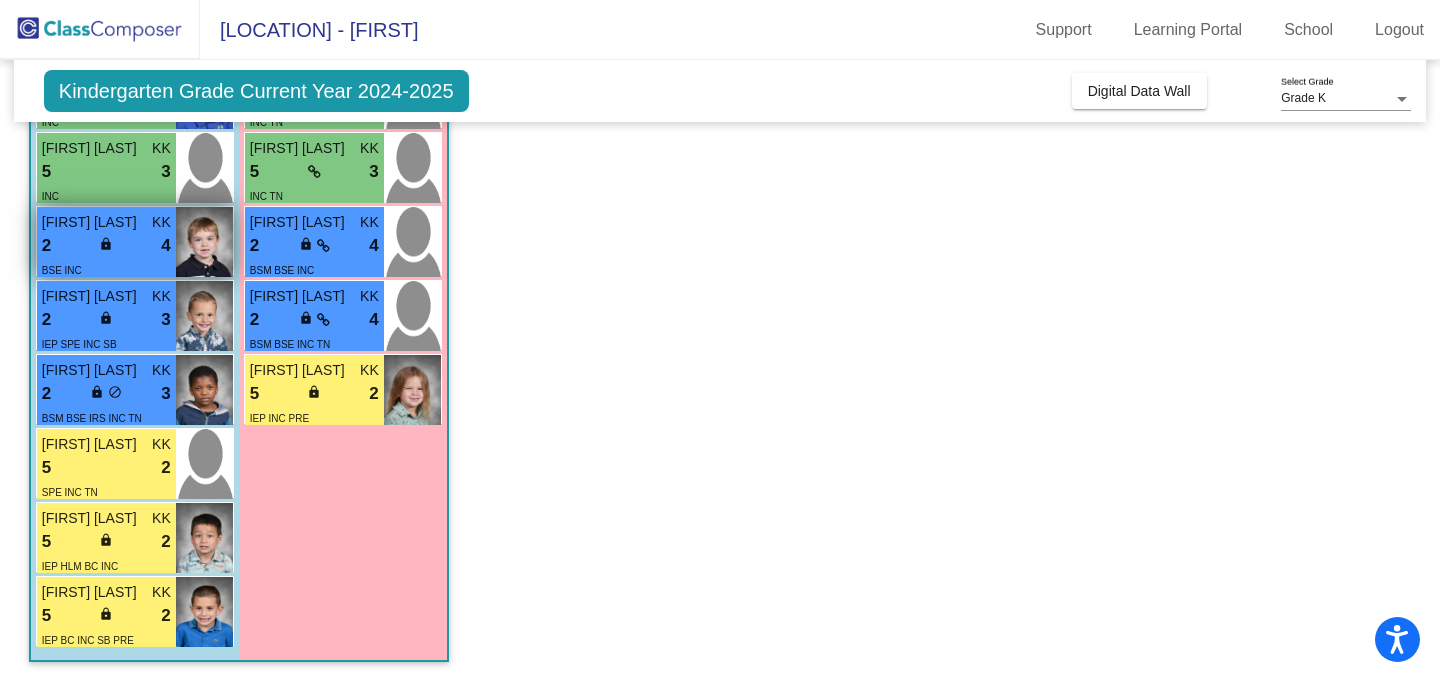 click on "2 lock do_not_disturb_alt 4" at bounding box center [106, 246] 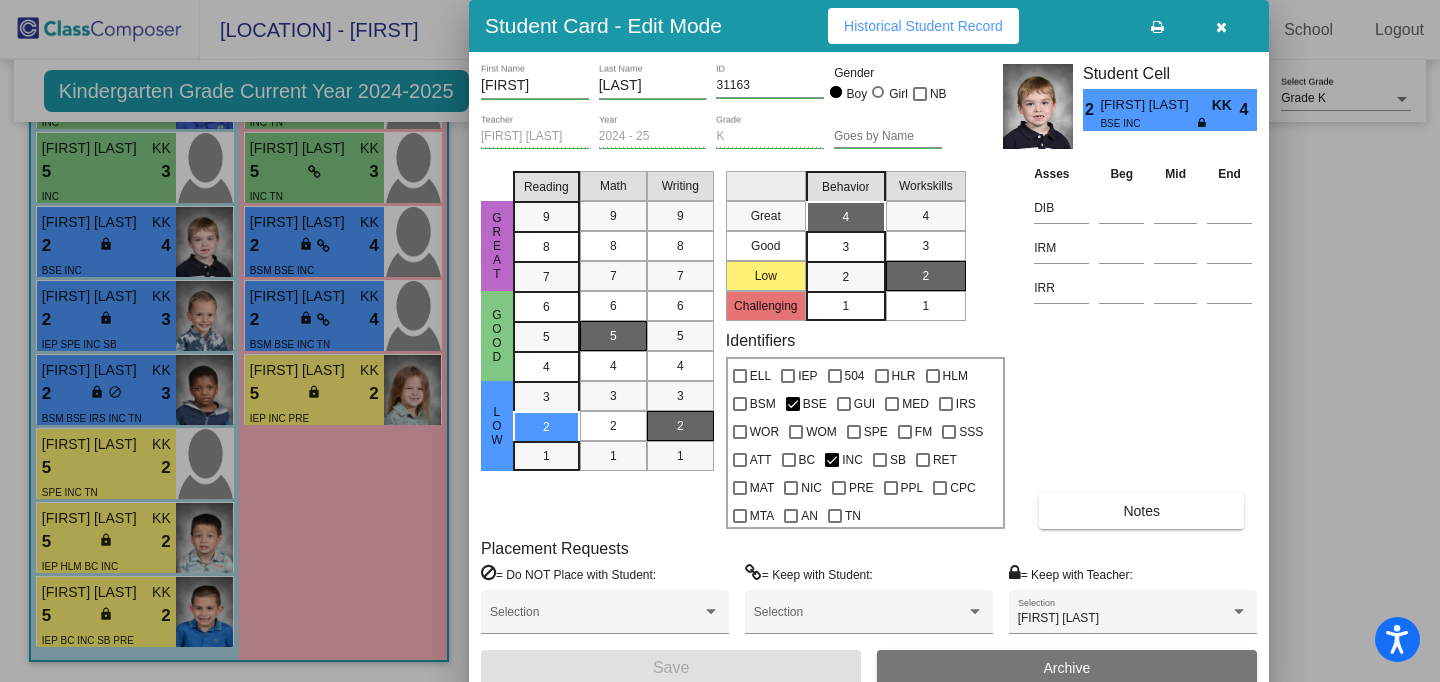 click at bounding box center [1221, 27] 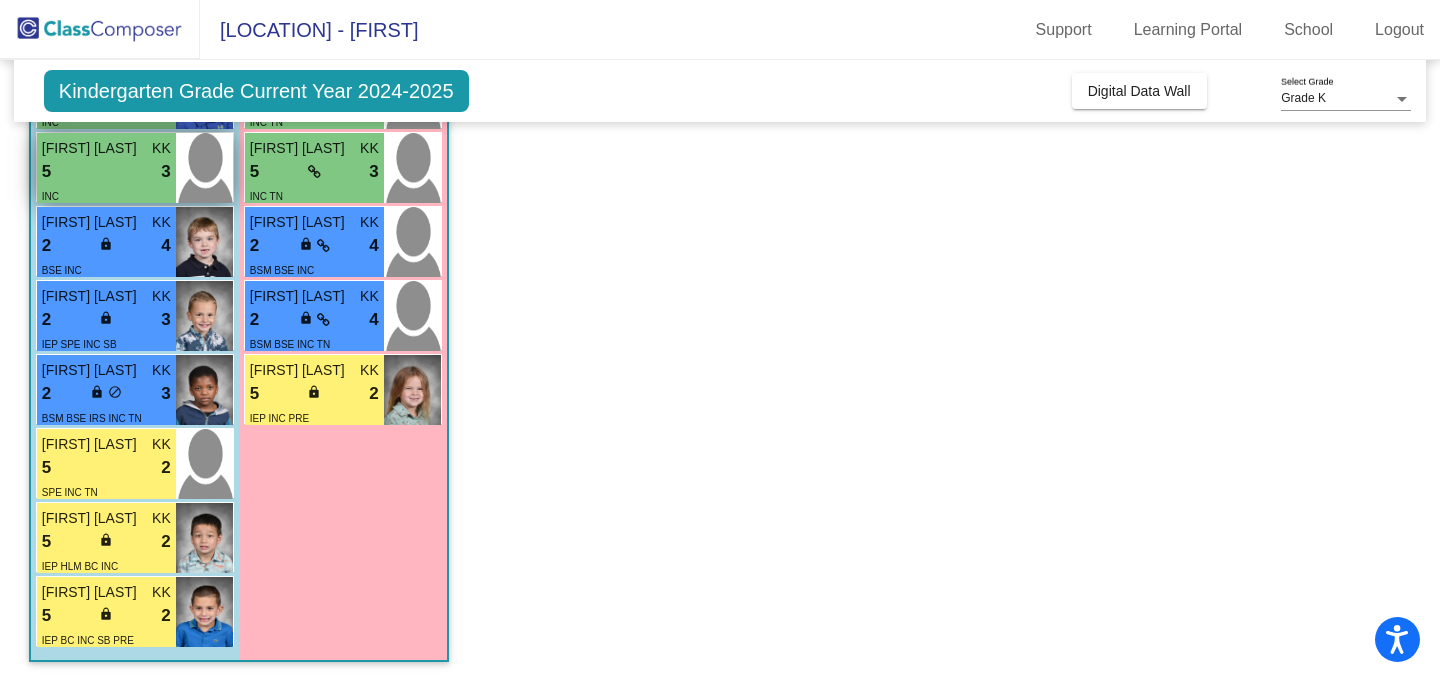 click on "5 lock do_not_disturb_alt 3" at bounding box center (106, 172) 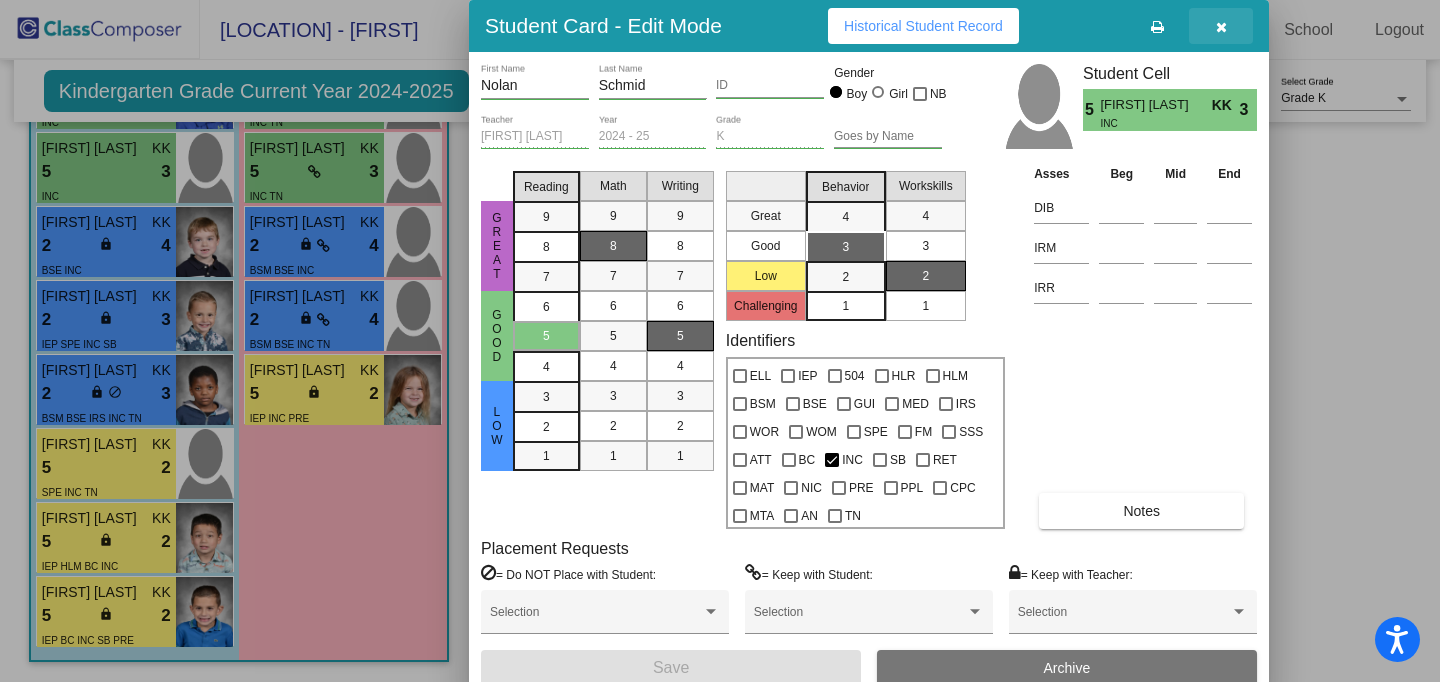 click at bounding box center (1221, 27) 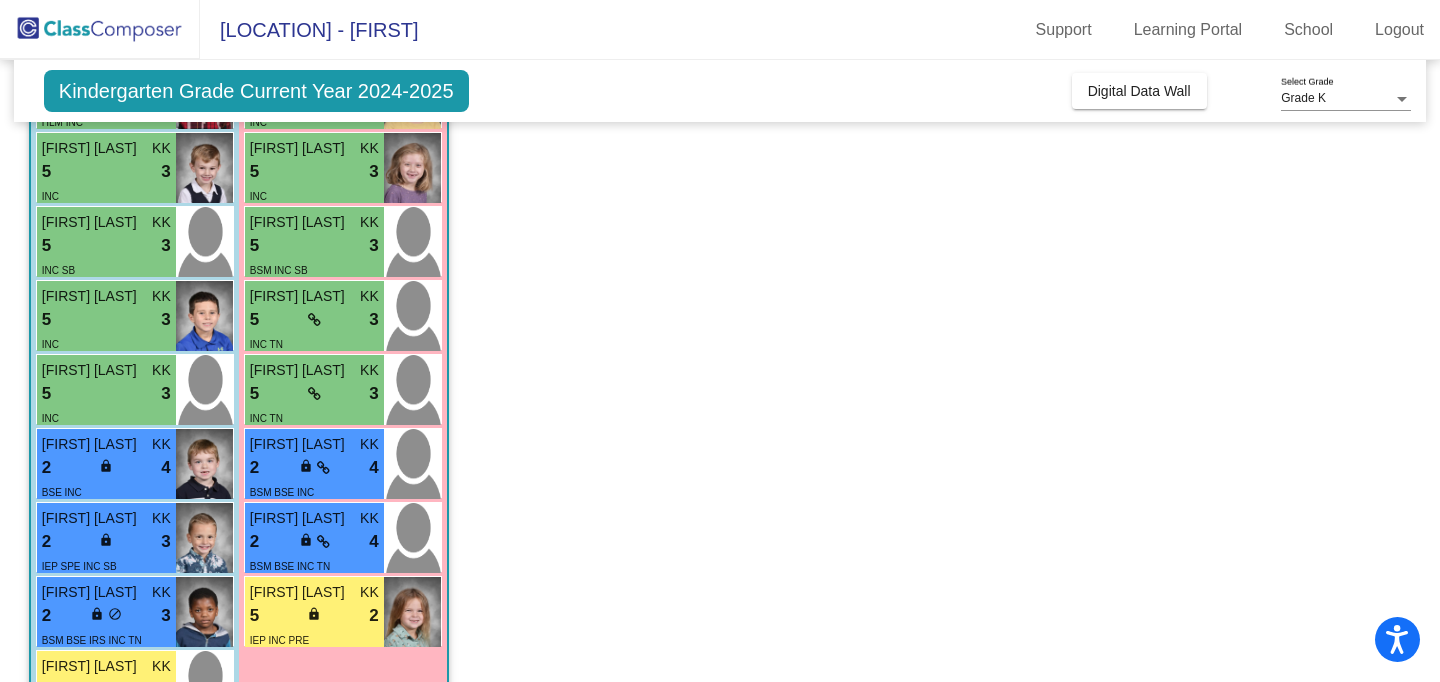 scroll, scrollTop: 286, scrollLeft: 0, axis: vertical 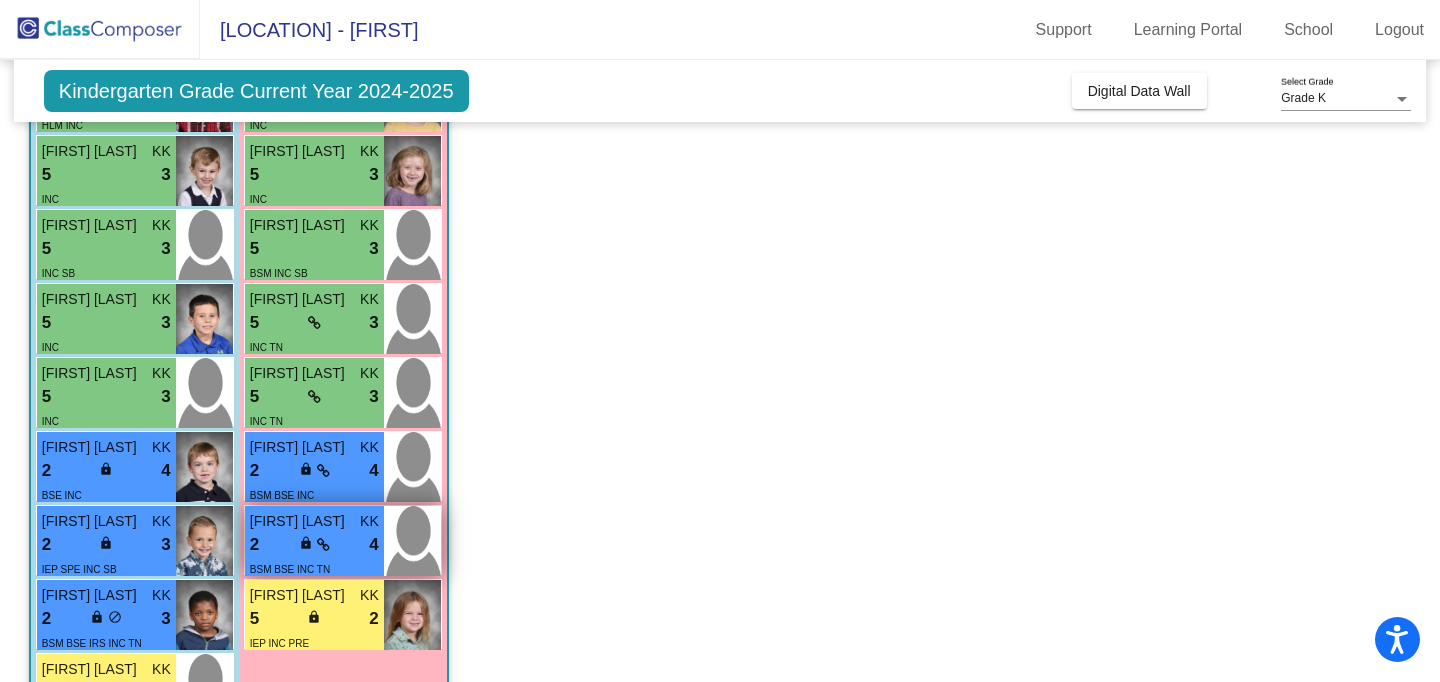 click at bounding box center [323, 545] 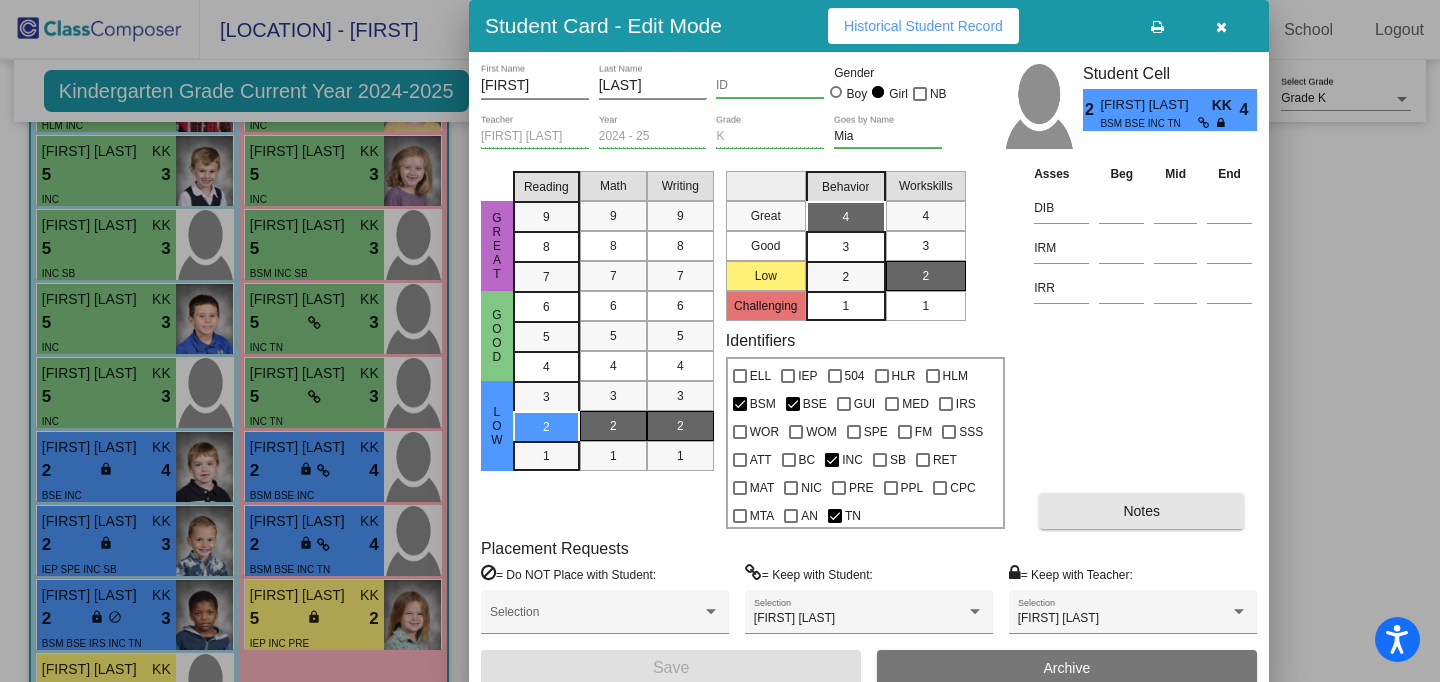 click on "Notes" at bounding box center [1141, 511] 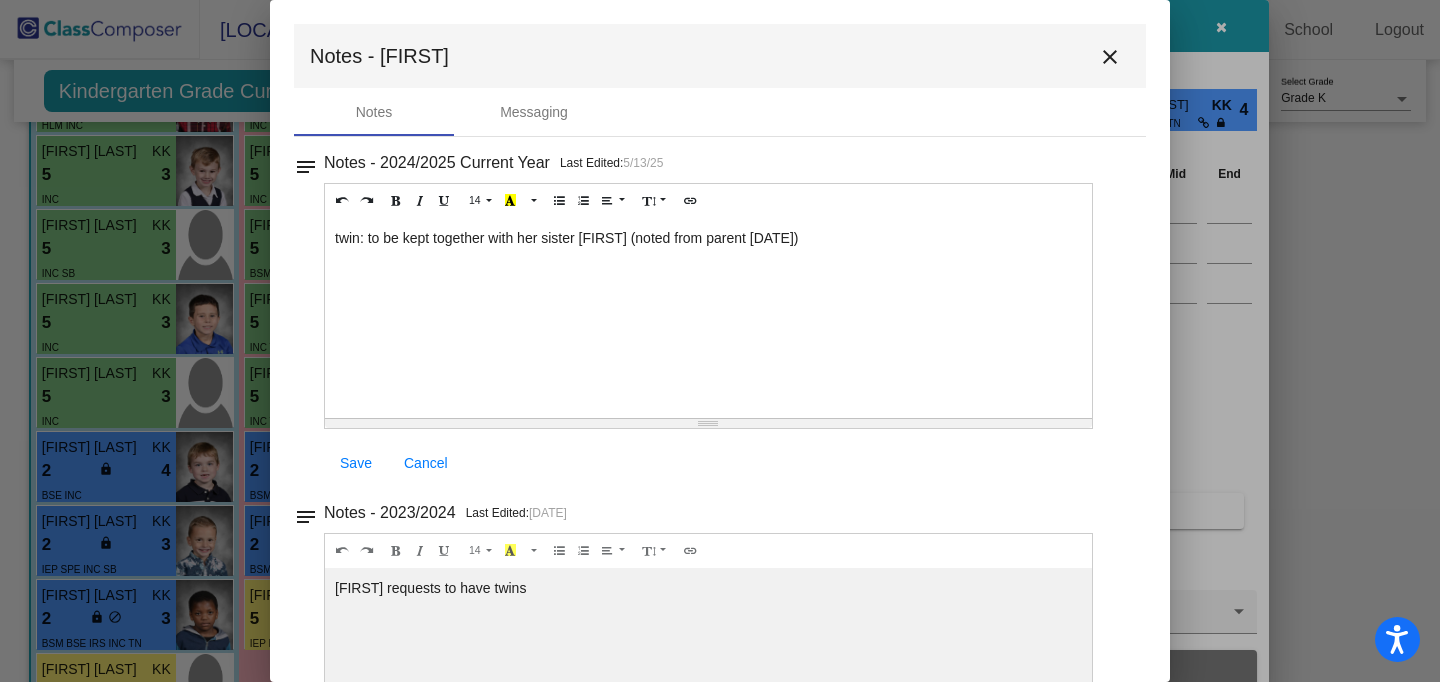 click on "close" at bounding box center (1110, 57) 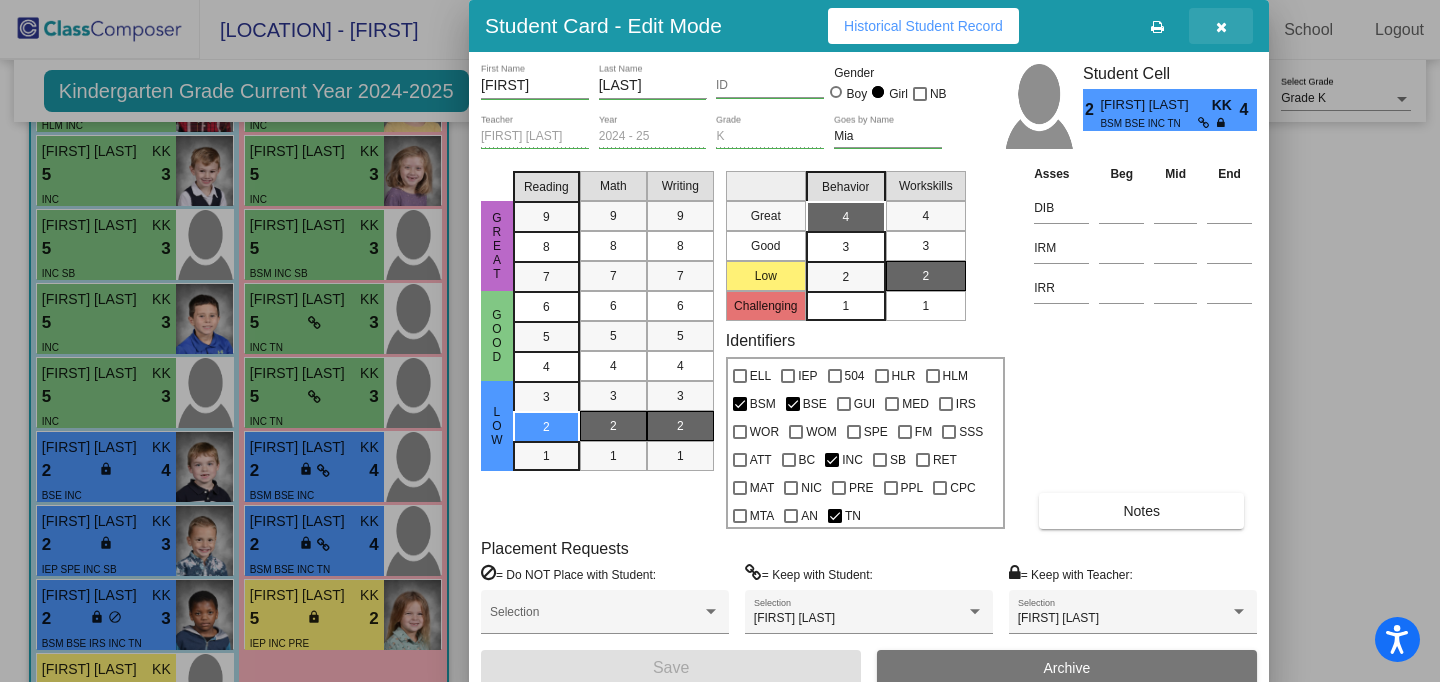 click at bounding box center [1221, 27] 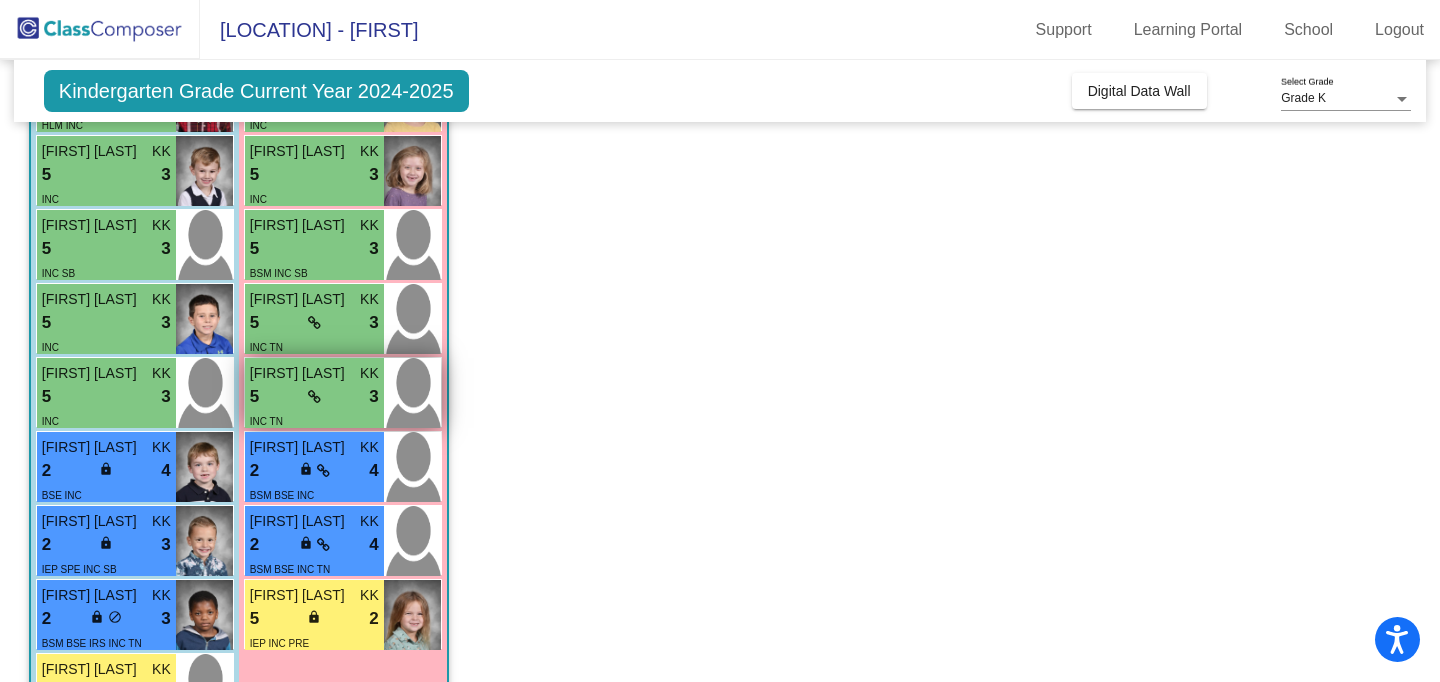 click on "5 lock do_not_disturb_alt 3" at bounding box center (314, 397) 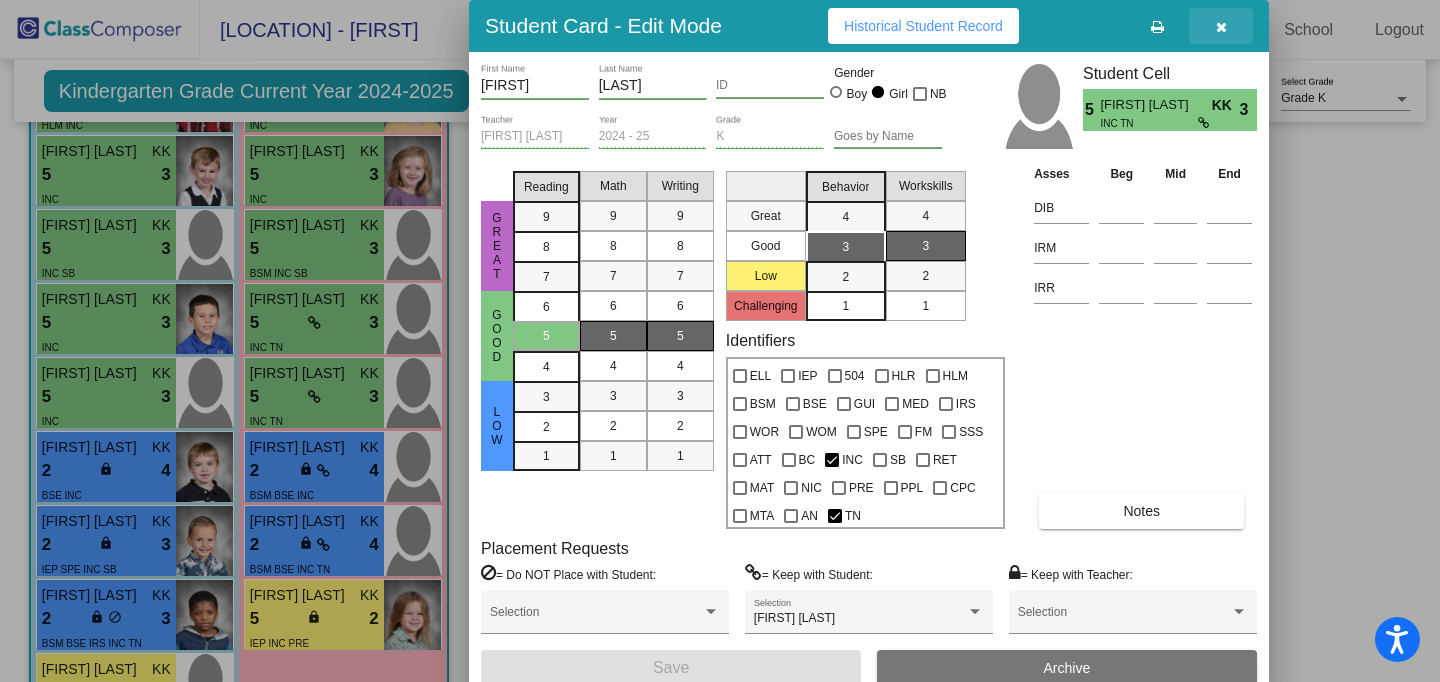 click at bounding box center [1221, 27] 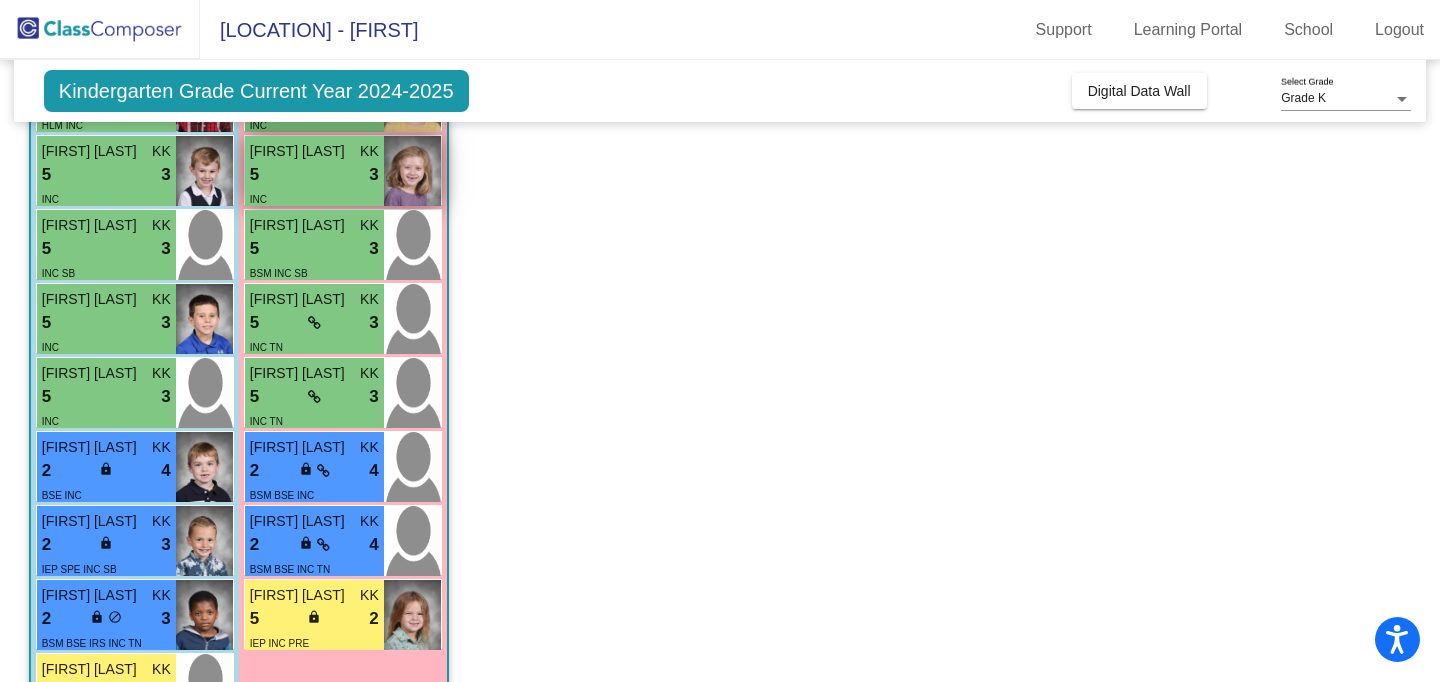 click on "5 lock do_not_disturb_alt 3" at bounding box center (314, 175) 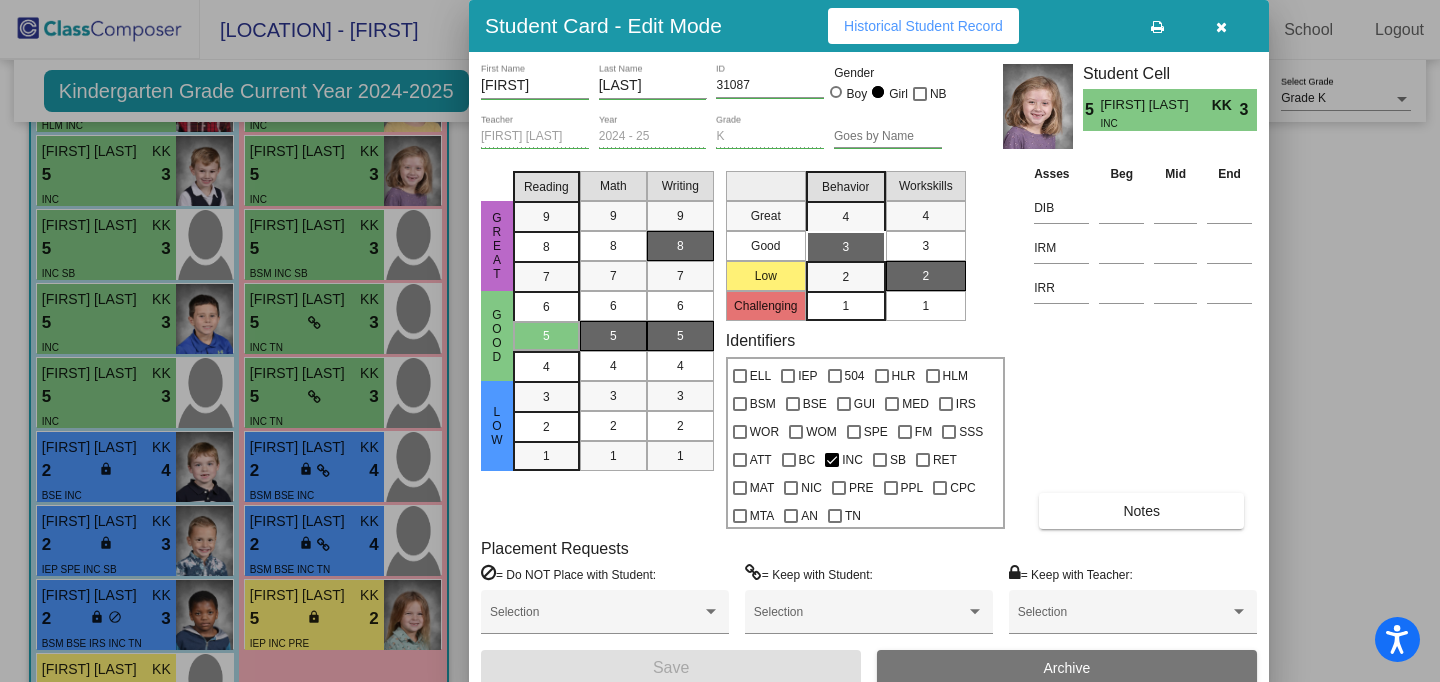 click on "8" at bounding box center [680, 246] 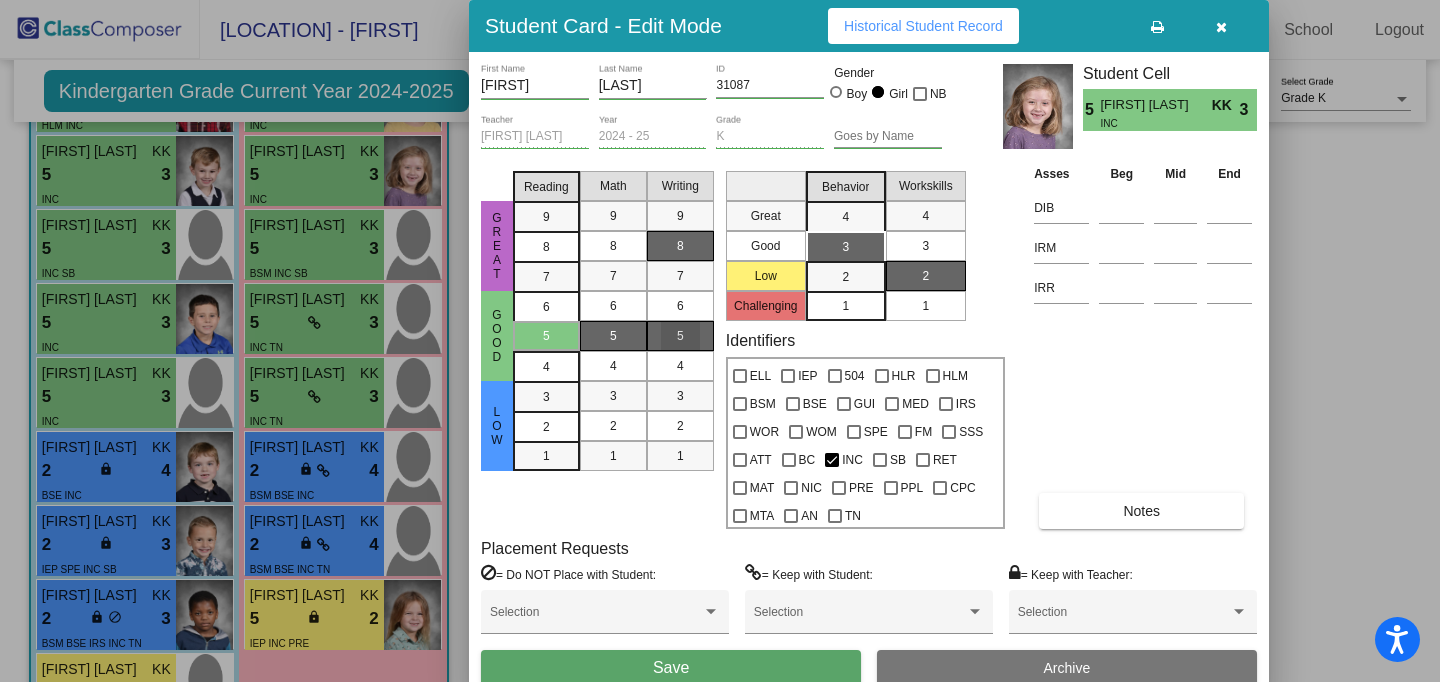 click on "5" at bounding box center (680, 336) 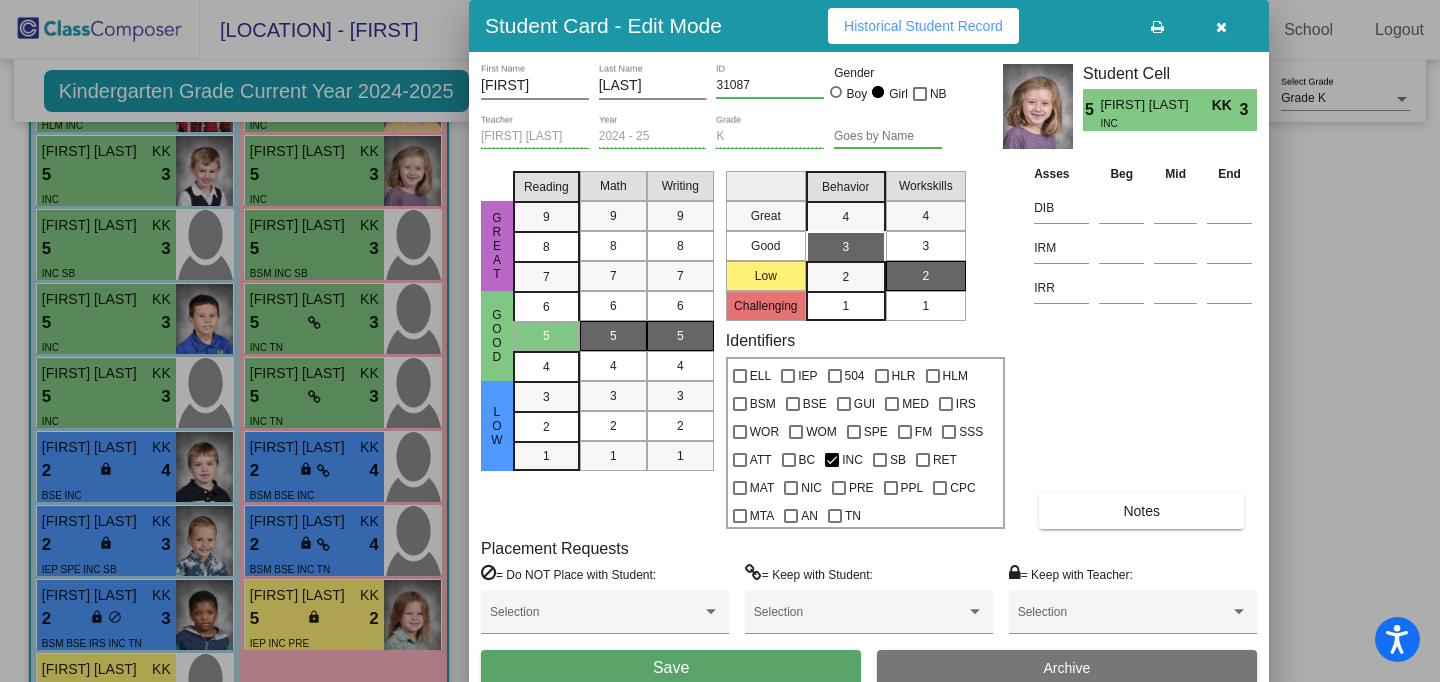click at bounding box center [1221, 27] 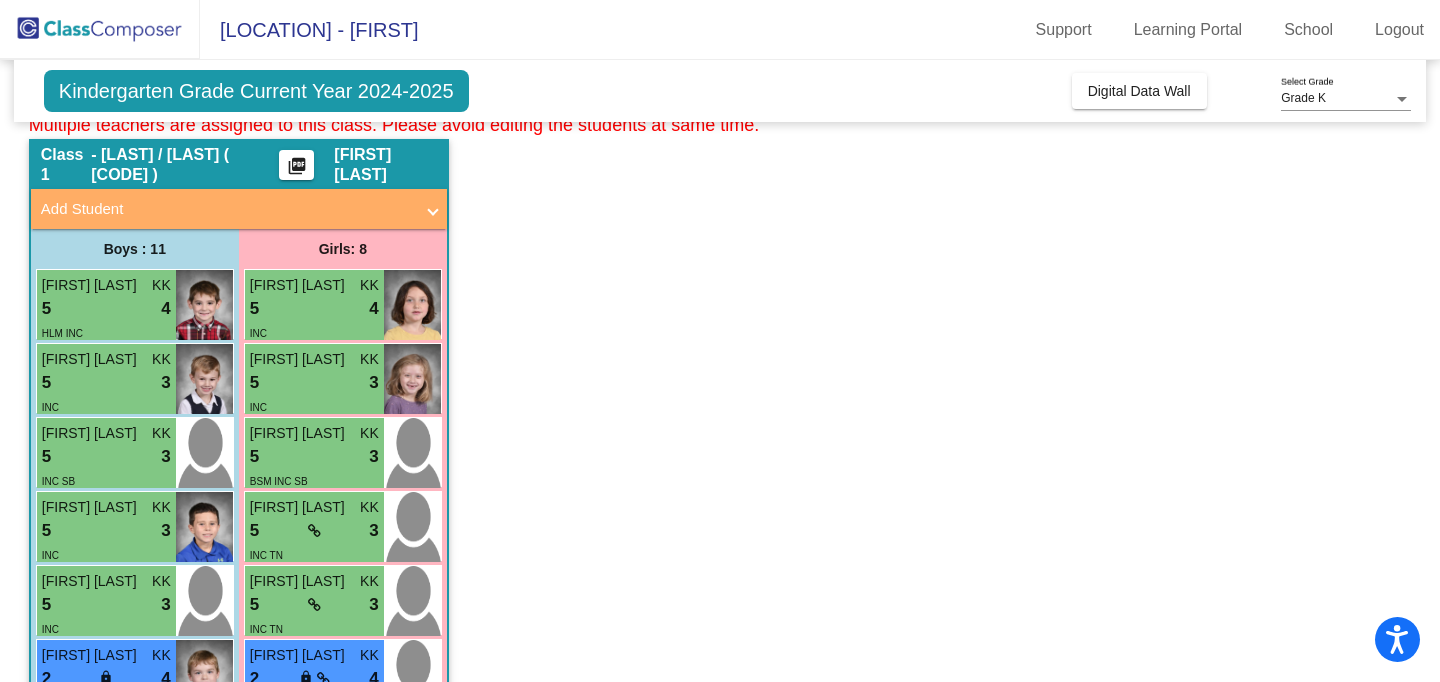 scroll, scrollTop: 71, scrollLeft: 0, axis: vertical 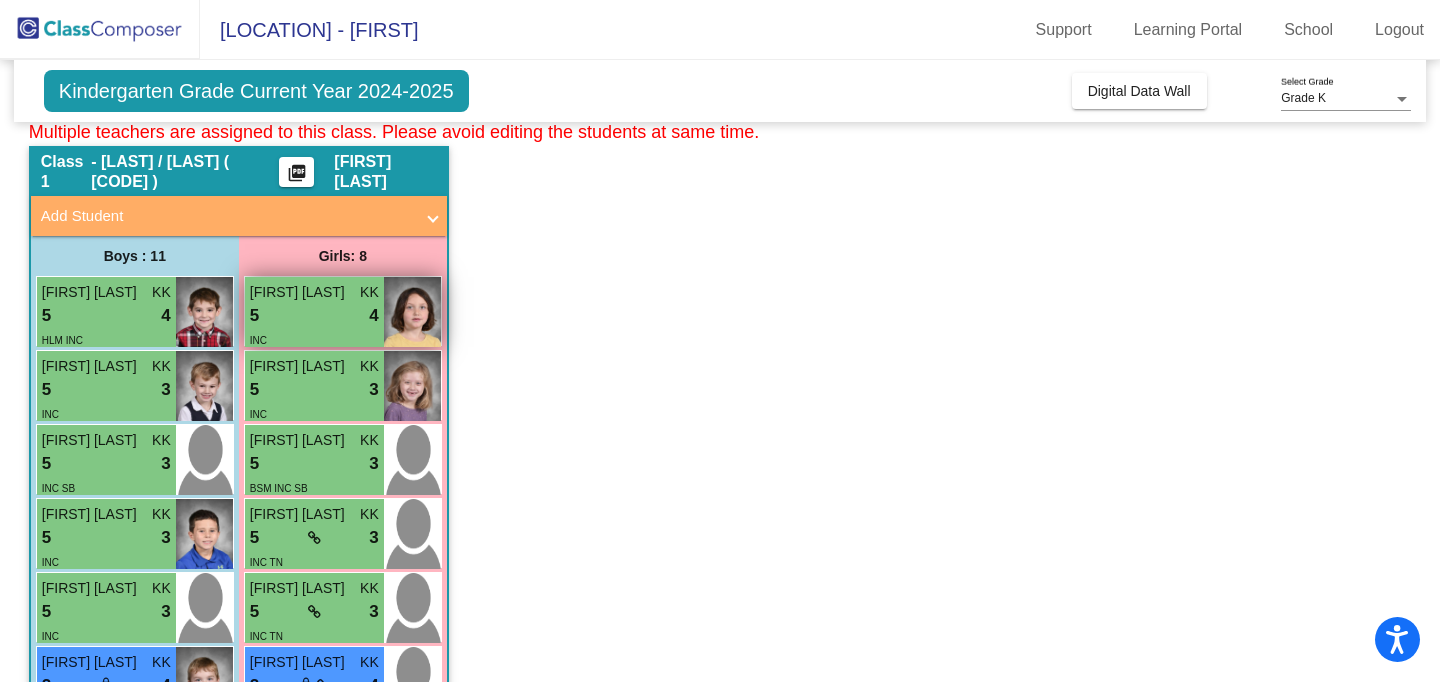click on "INC" at bounding box center [314, 339] 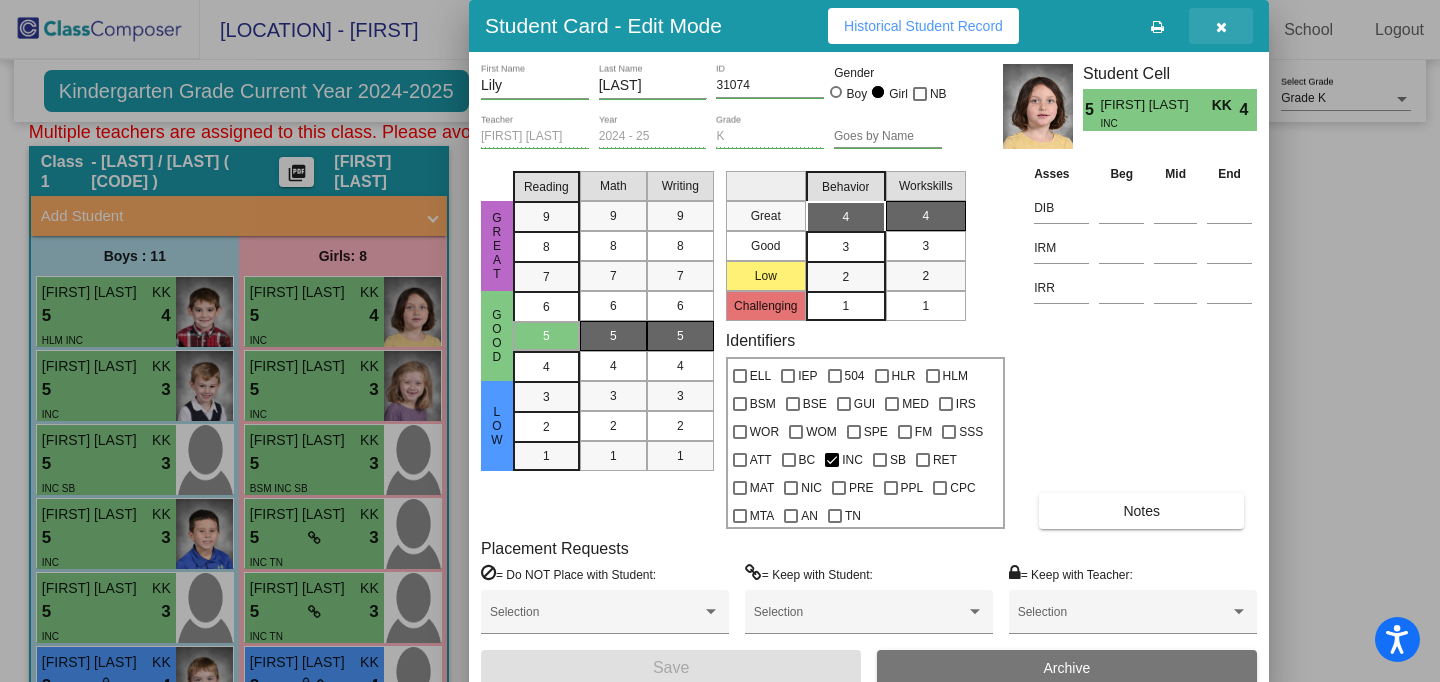 click at bounding box center (1221, 27) 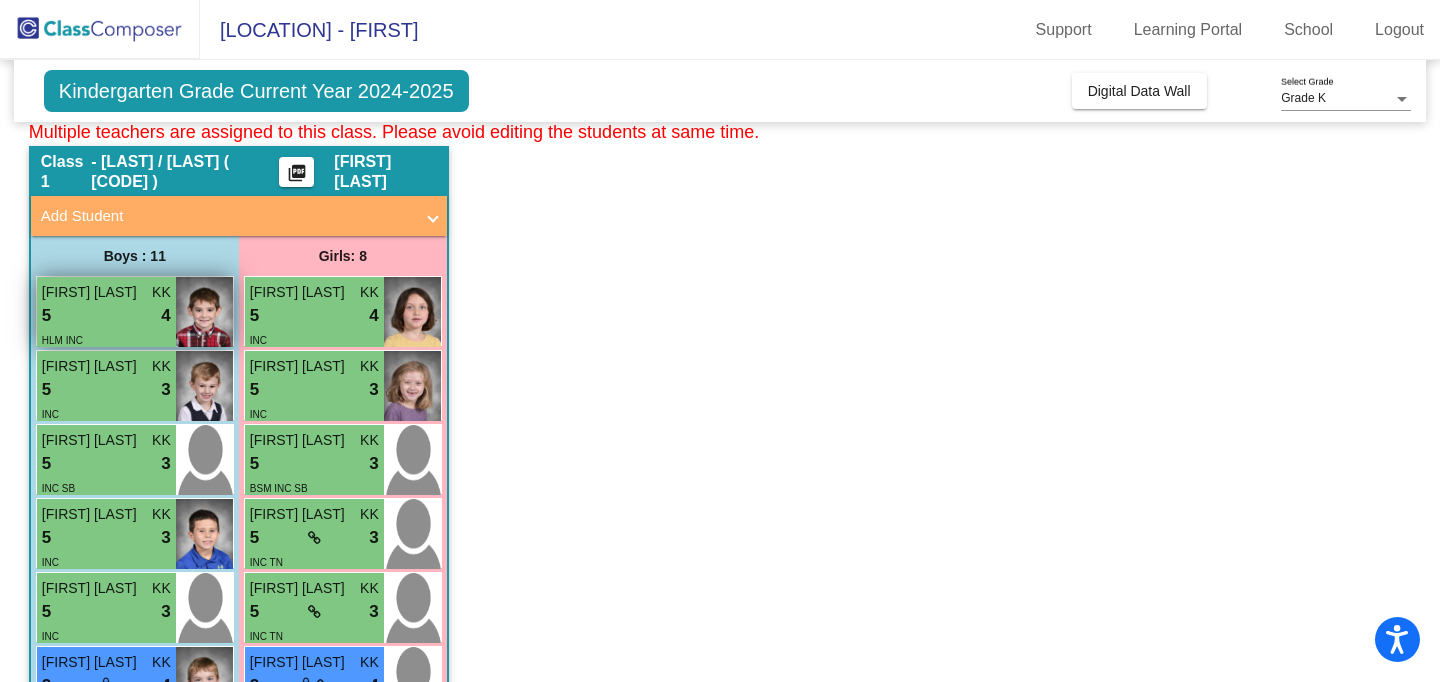 click on "5 lock do_not_disturb_alt 4" at bounding box center [106, 316] 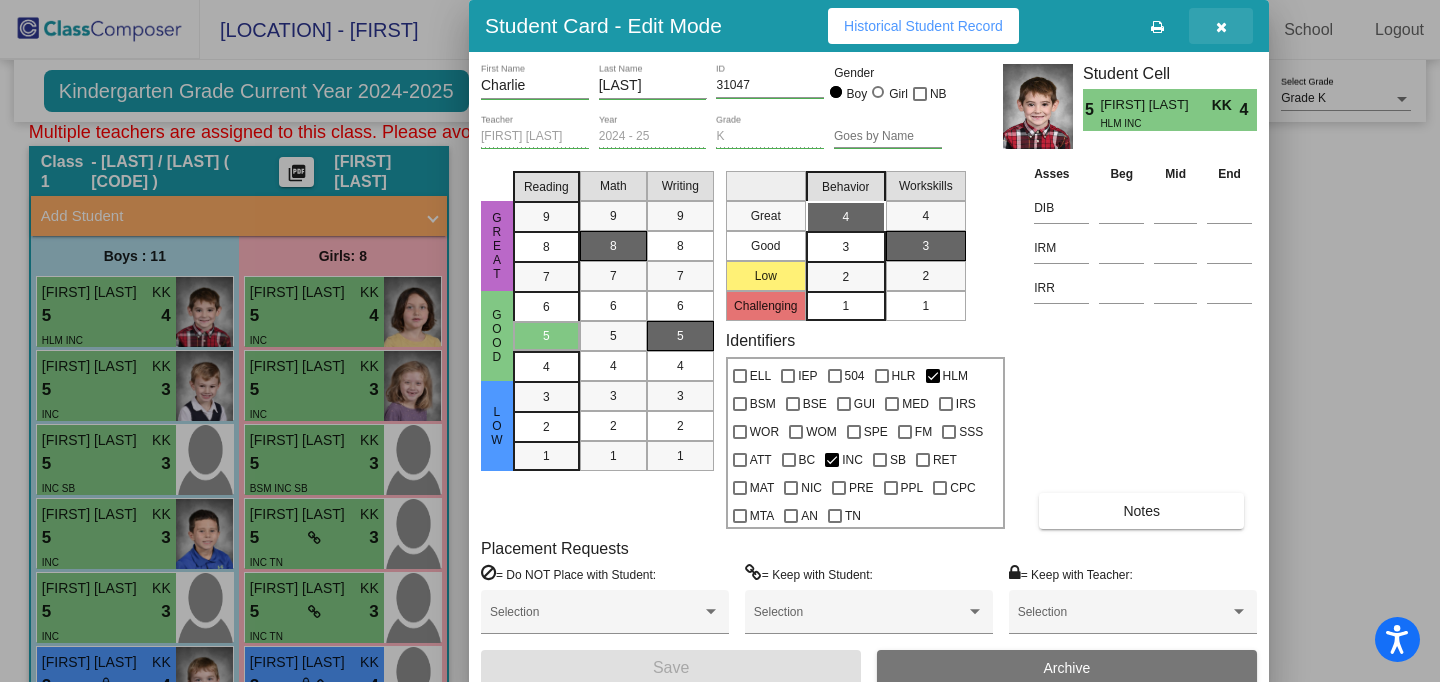 click at bounding box center (1221, 27) 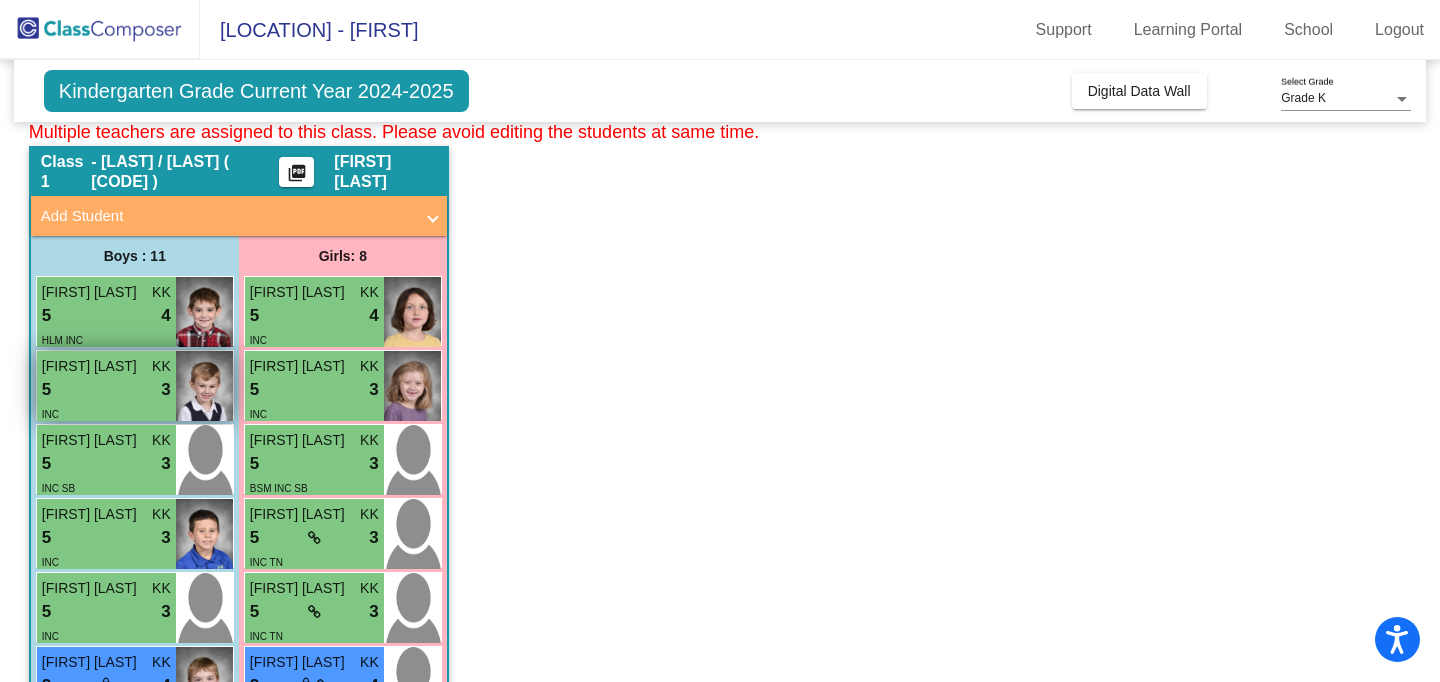 click on "5 lock do_not_disturb_alt 3" at bounding box center [106, 390] 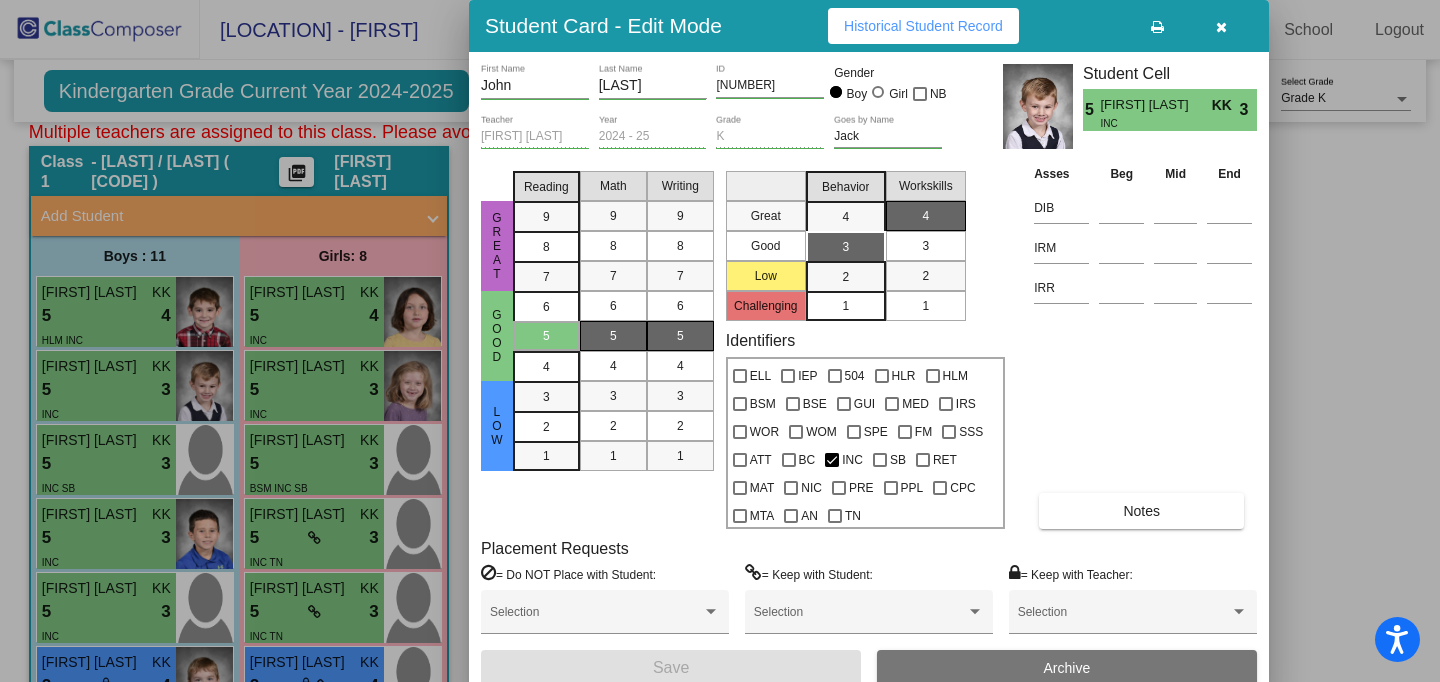 click at bounding box center (1221, 27) 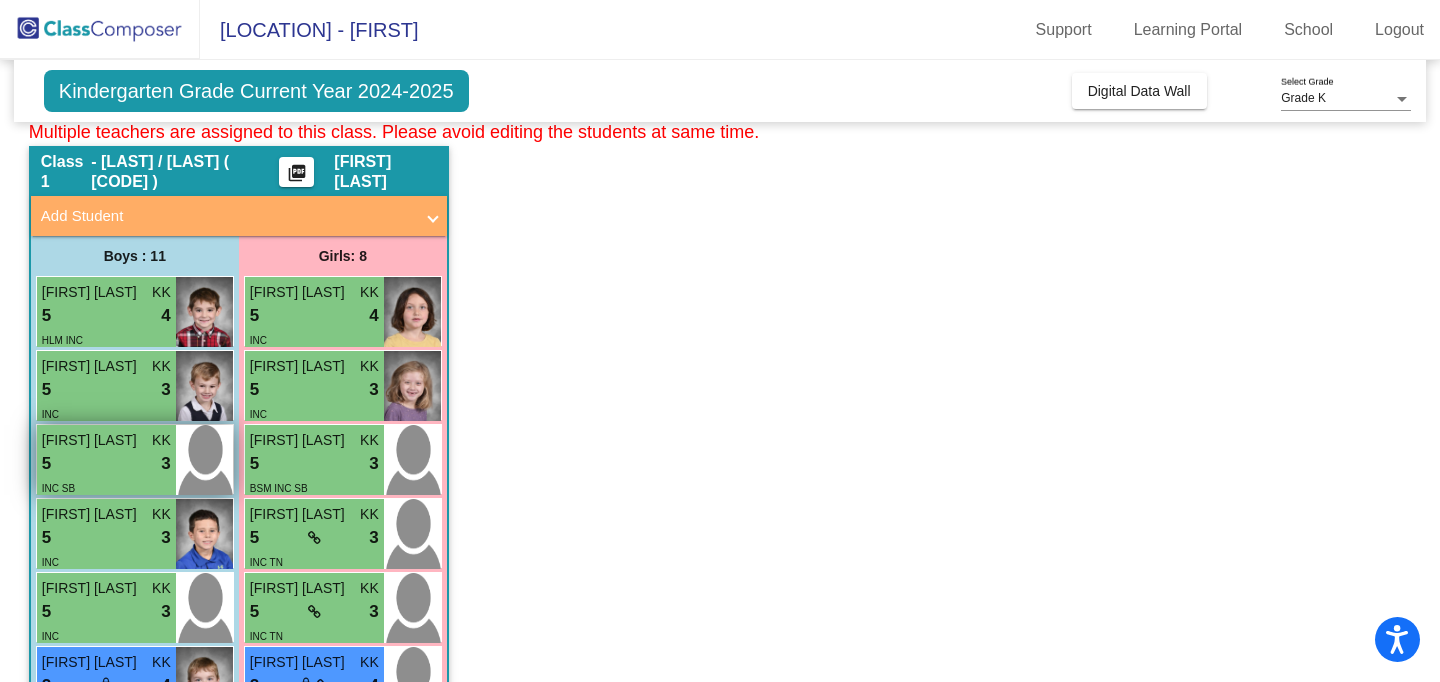click on "5 lock do_not_disturb_alt 3" at bounding box center (106, 464) 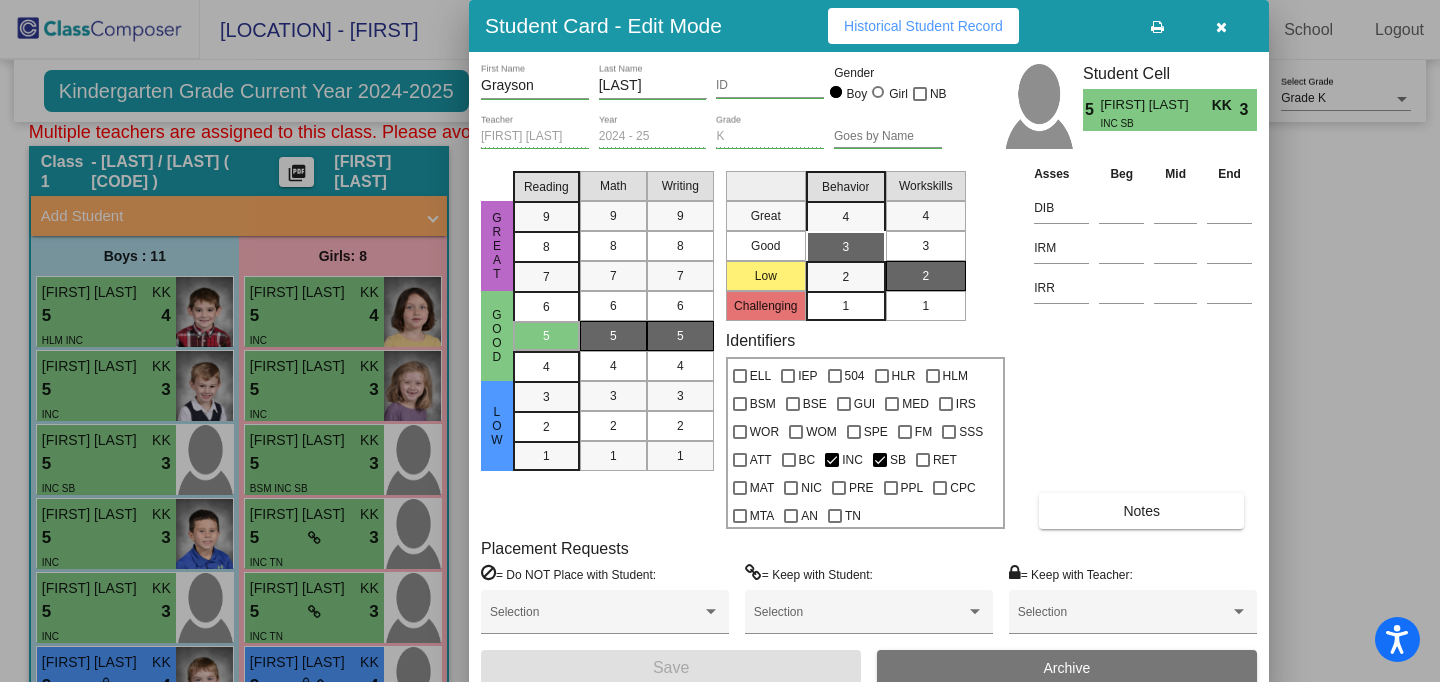 click at bounding box center (1221, 27) 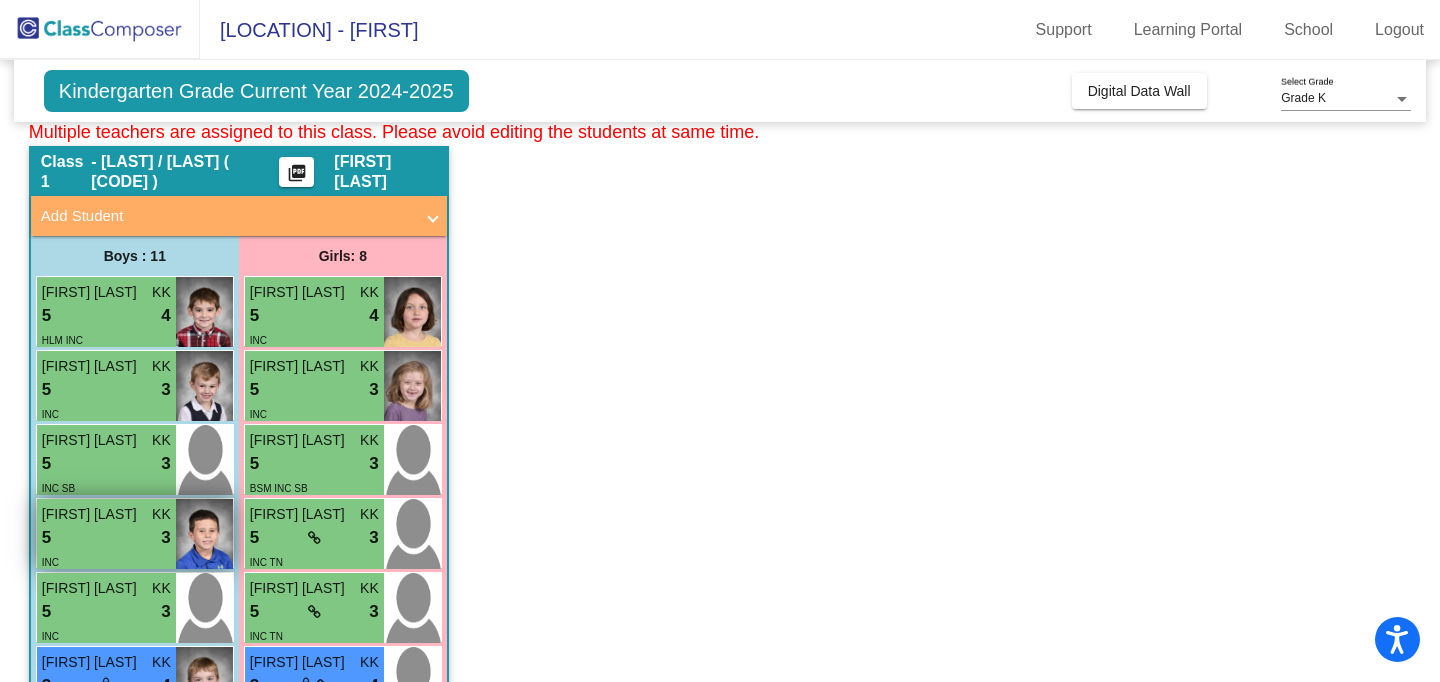 click on "5 lock do_not_disturb_alt 3" at bounding box center (106, 538) 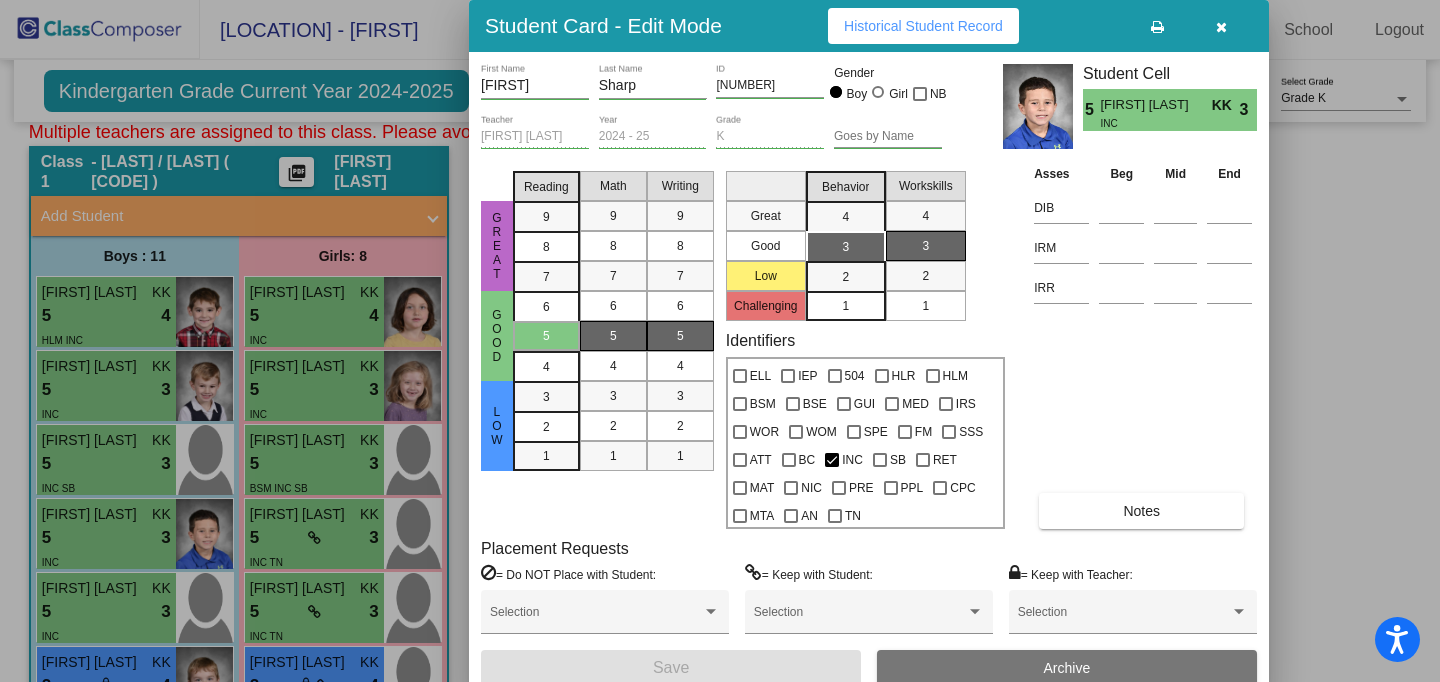 click at bounding box center (1221, 27) 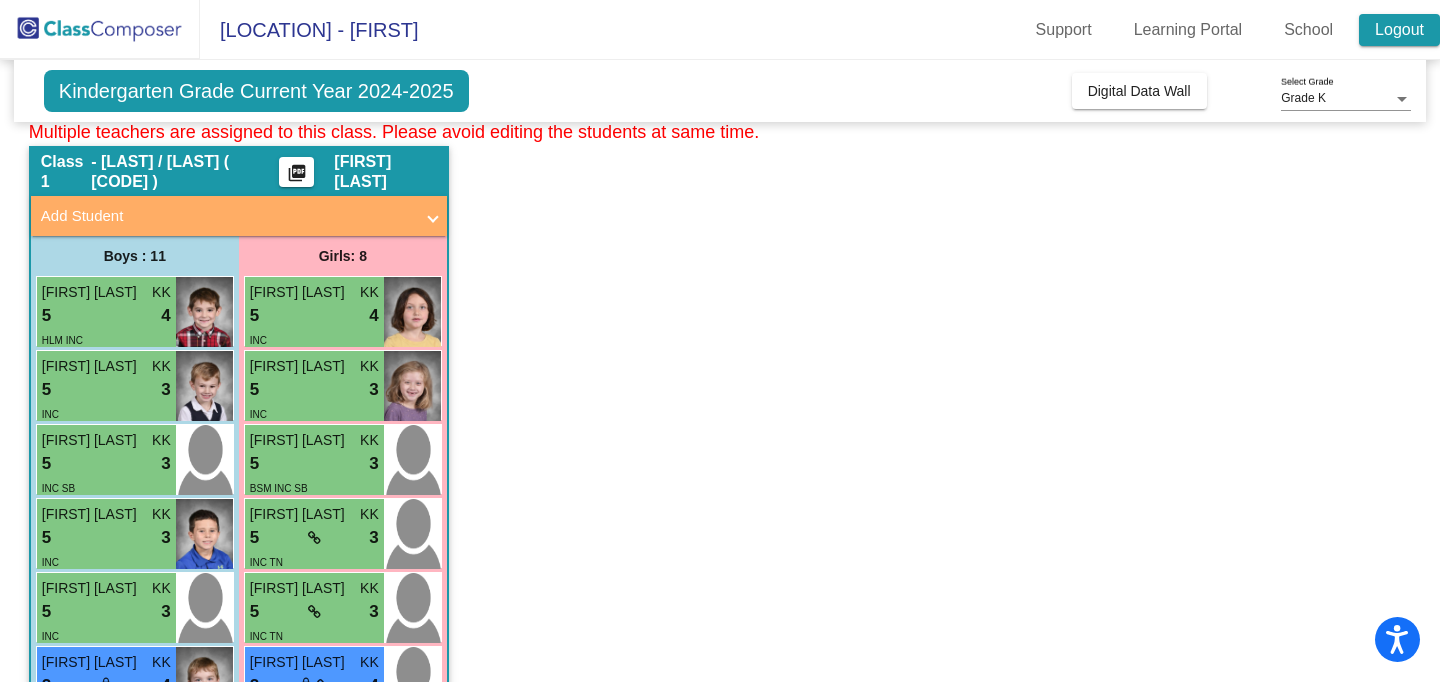 click on "Logout" 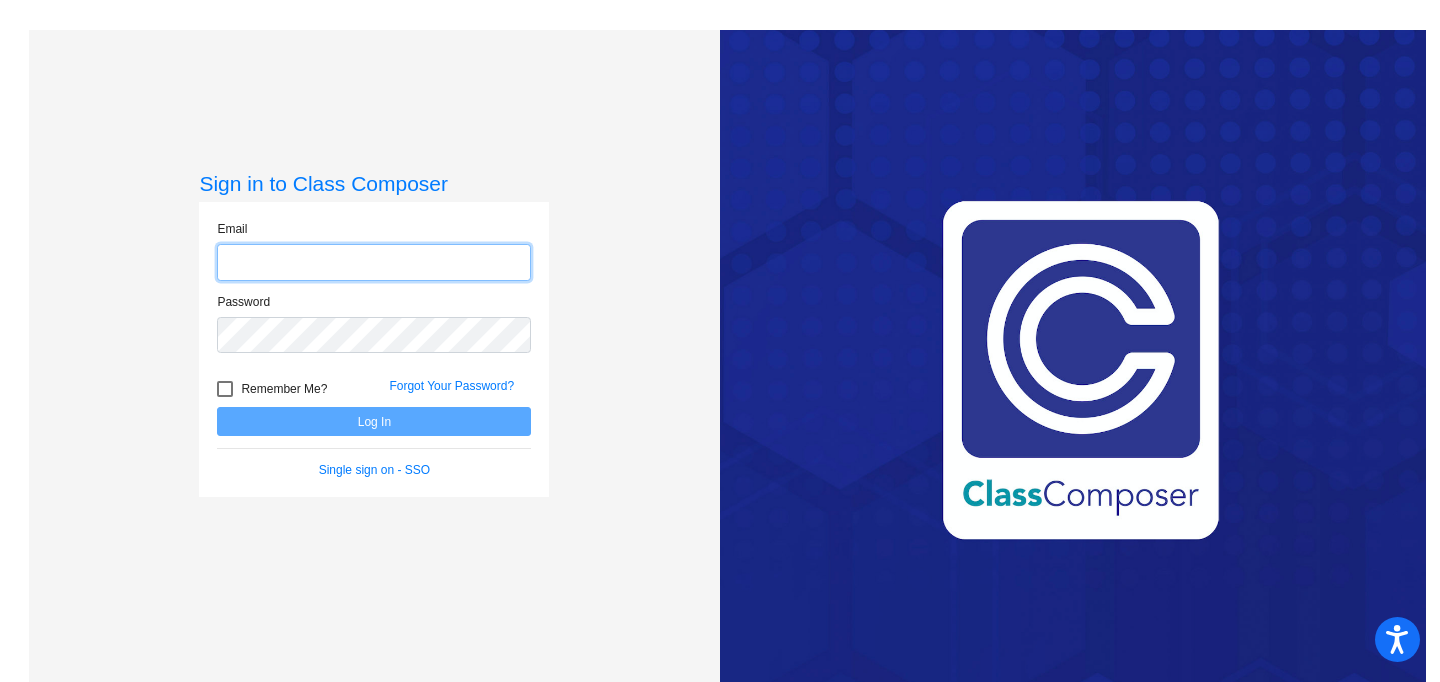 type on "[EMAIL]" 